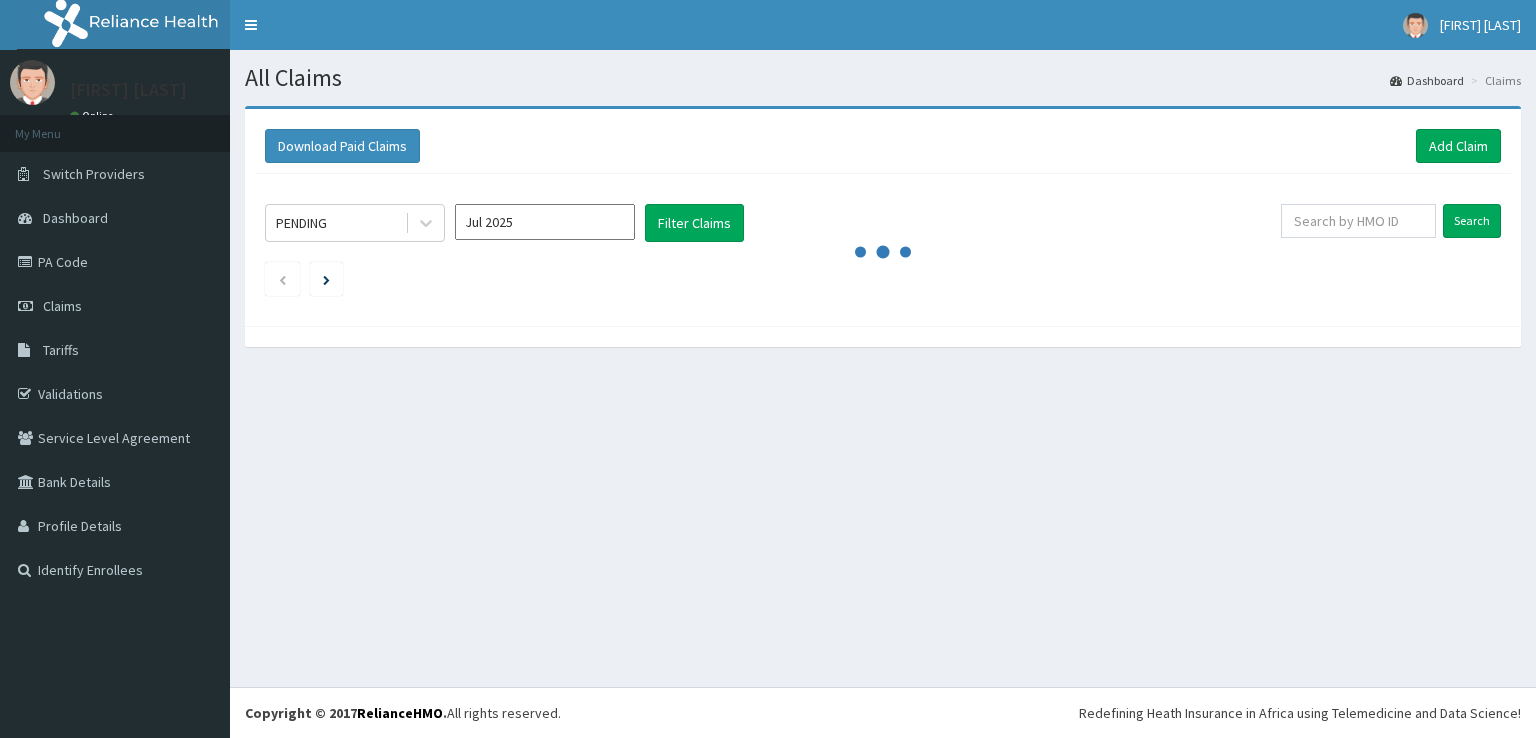 scroll, scrollTop: 0, scrollLeft: 0, axis: both 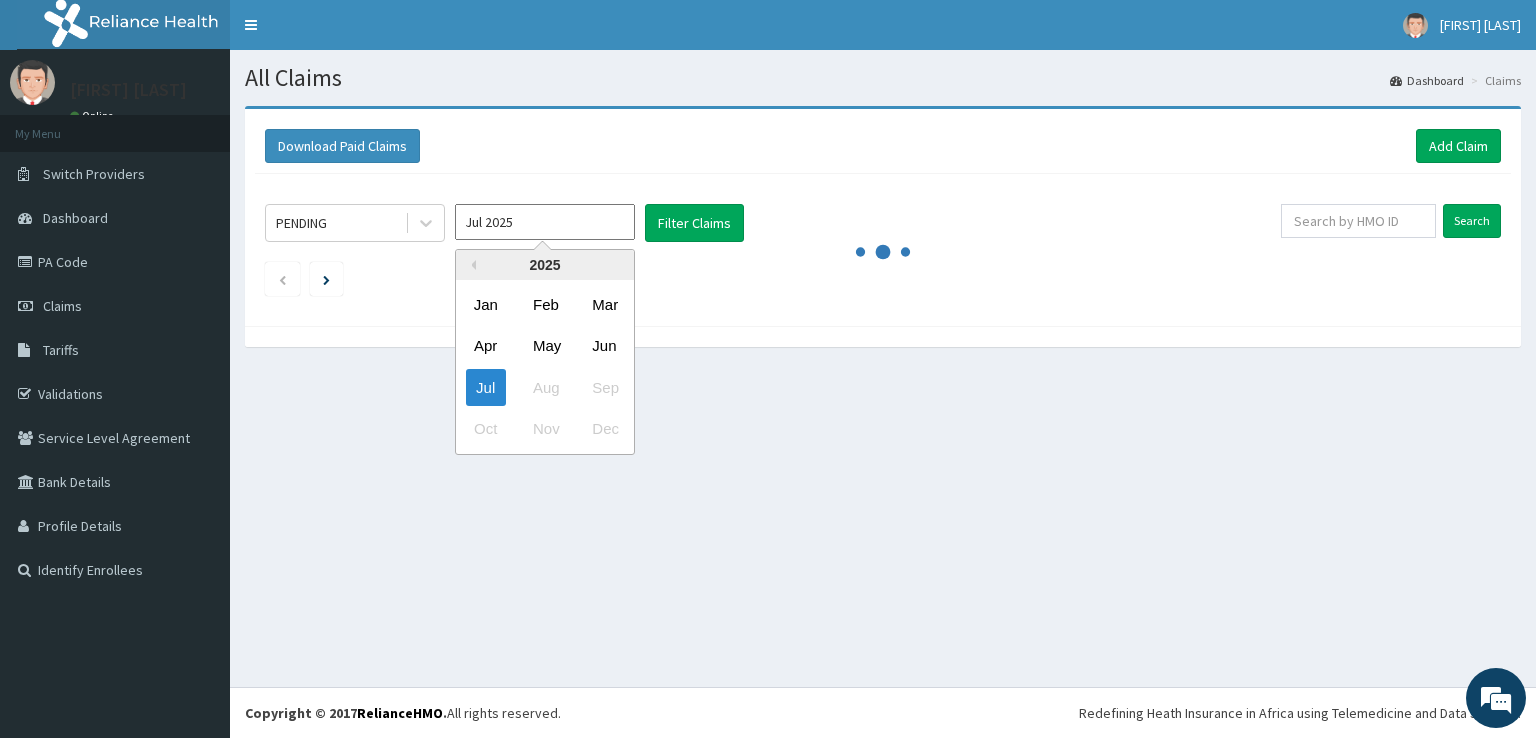 click on "Jul 2025" at bounding box center [545, 222] 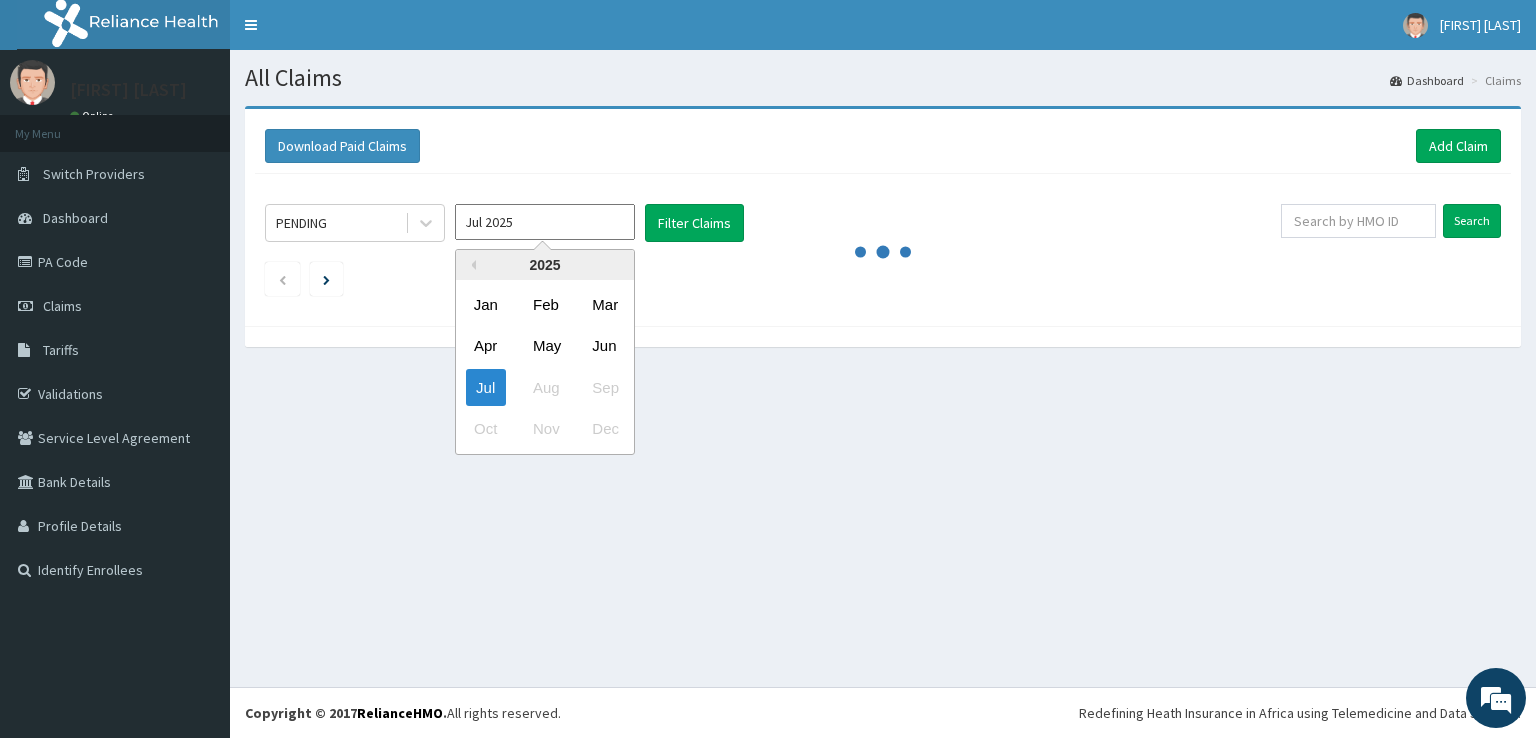 click on "Jul" at bounding box center [486, 387] 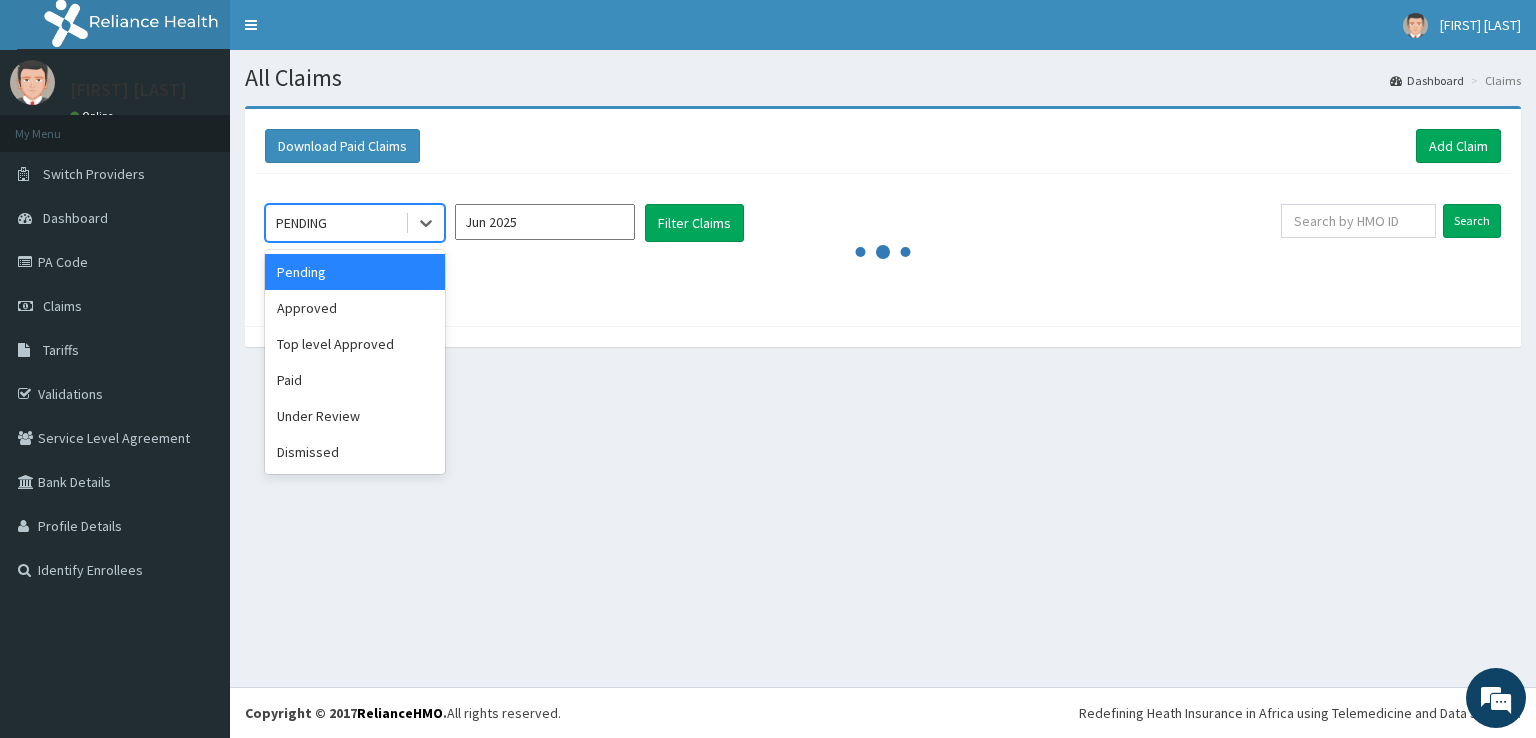 click 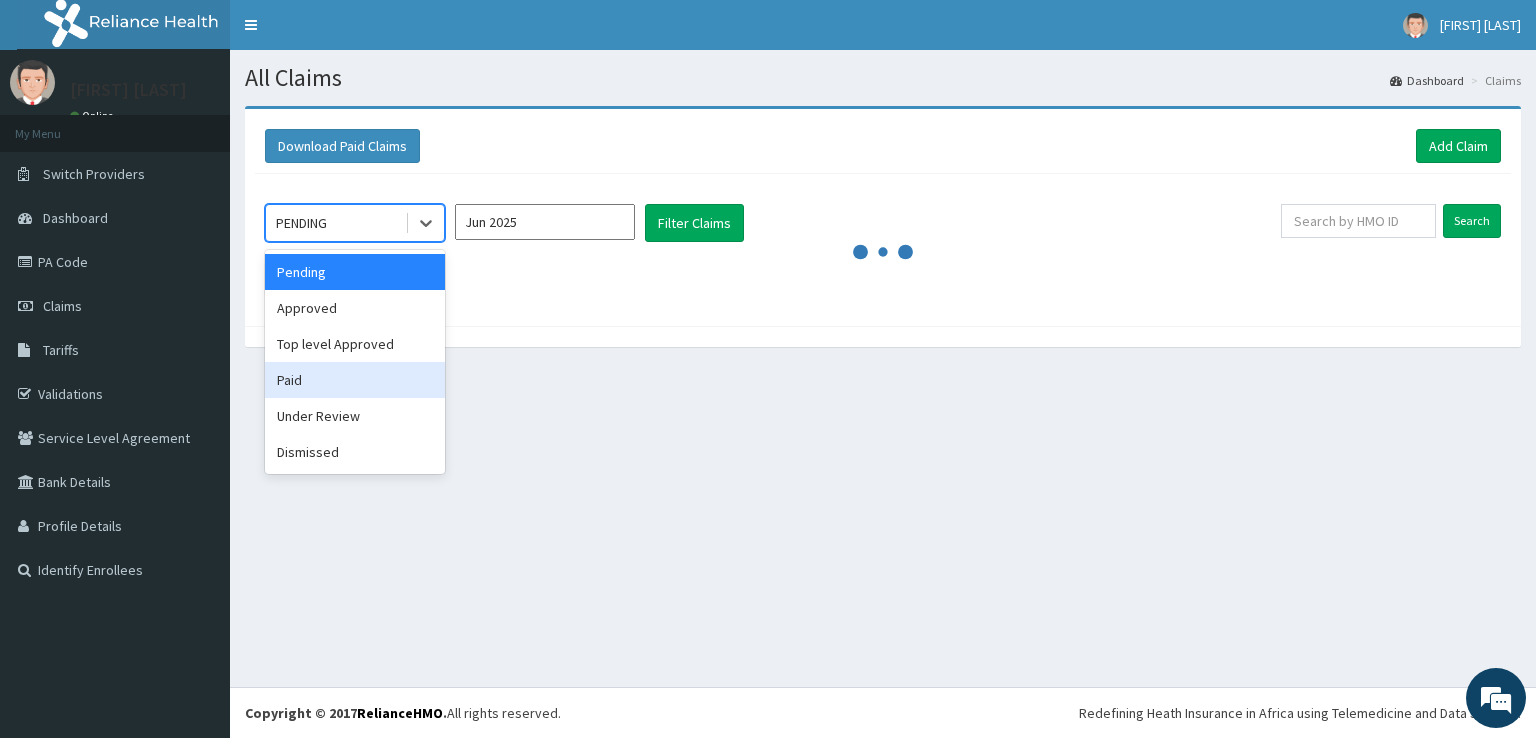 click on "Paid" at bounding box center (355, 380) 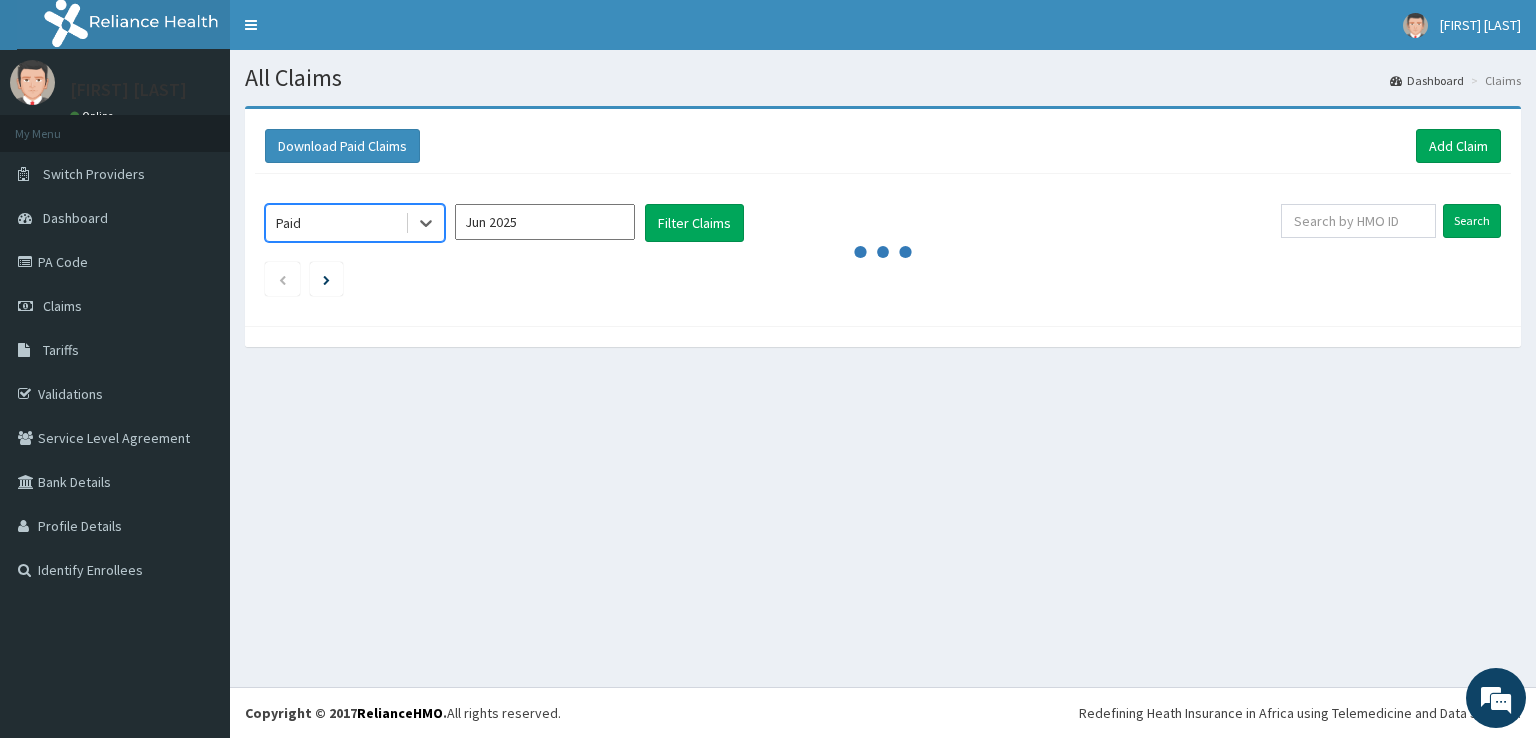 scroll, scrollTop: 0, scrollLeft: 0, axis: both 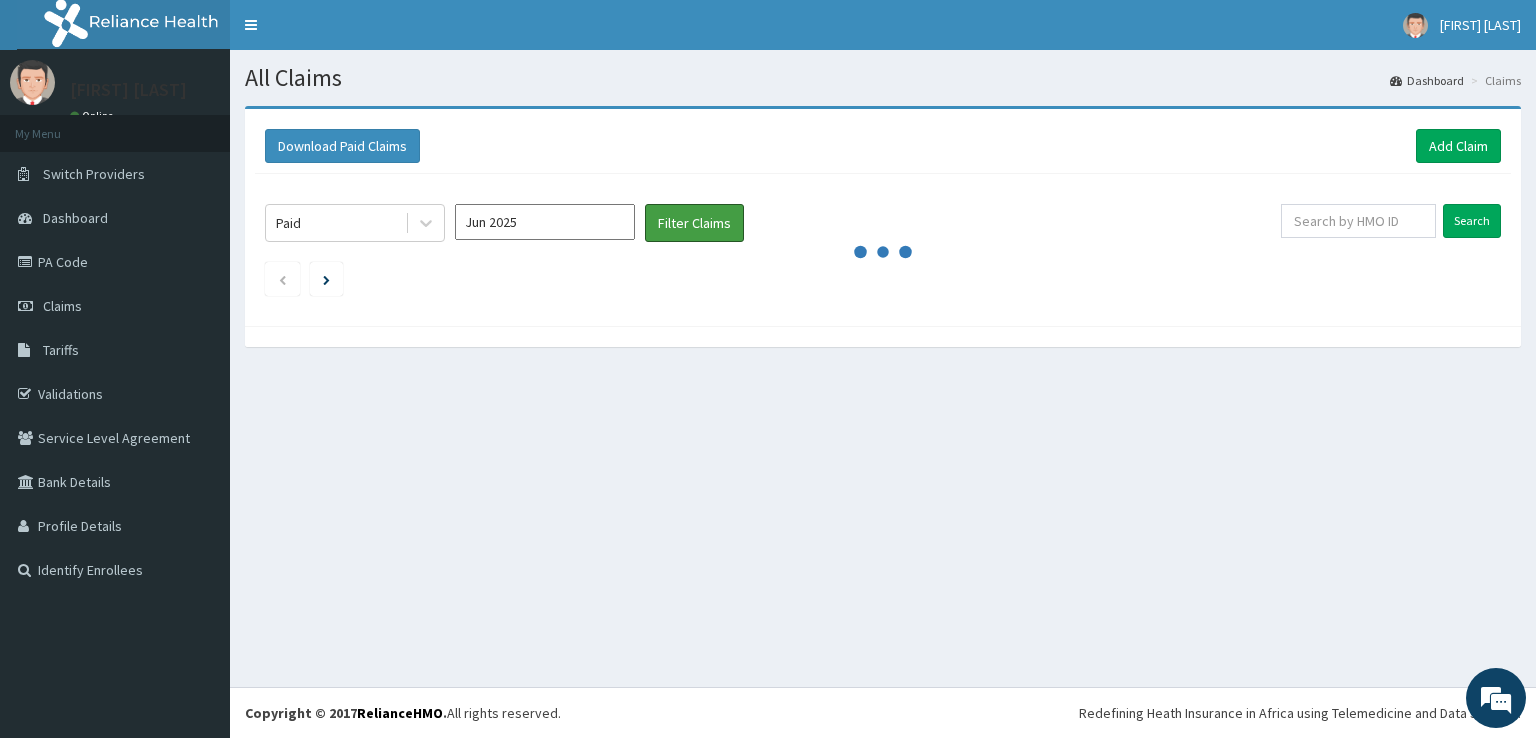 click on "Filter Claims" at bounding box center [694, 223] 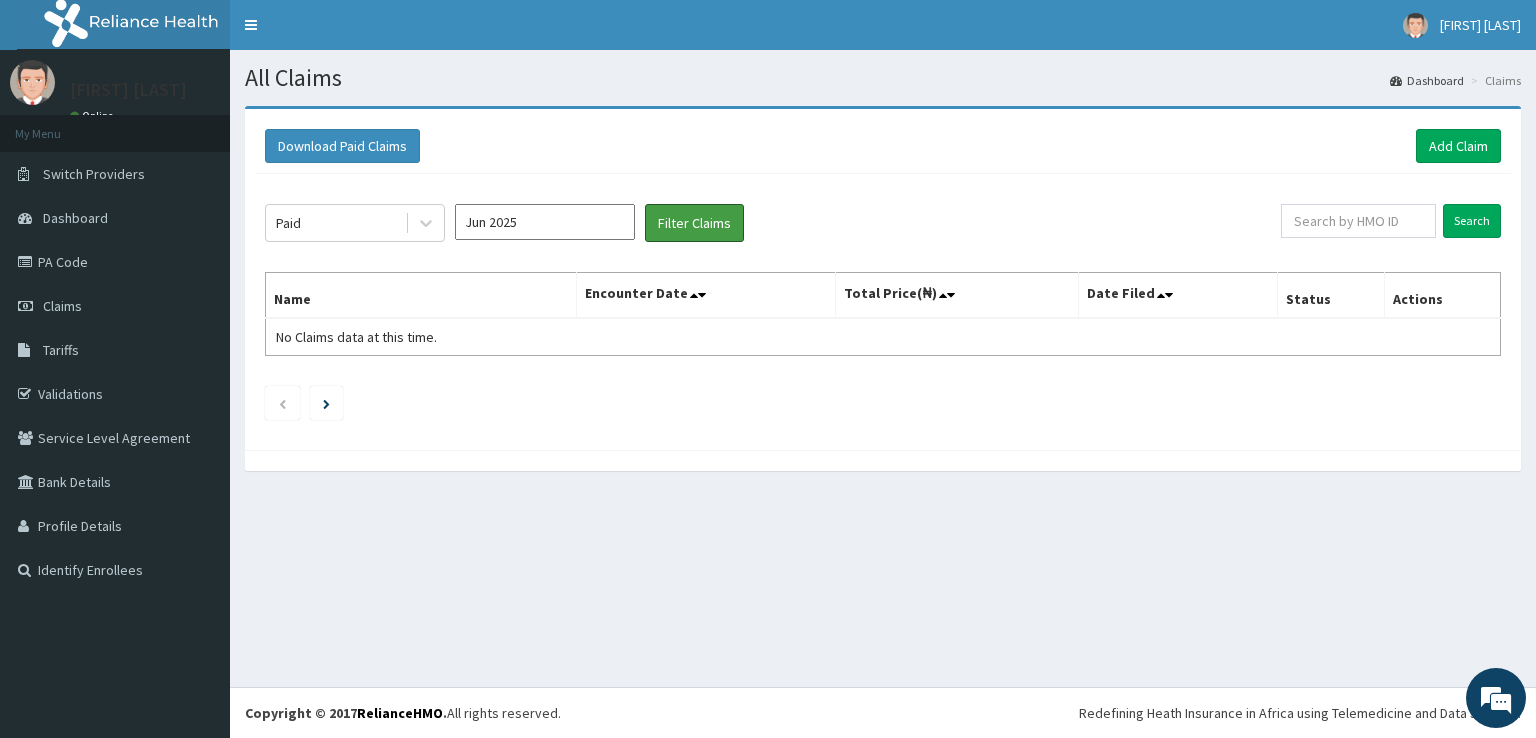 click on "Filter Claims" at bounding box center (694, 223) 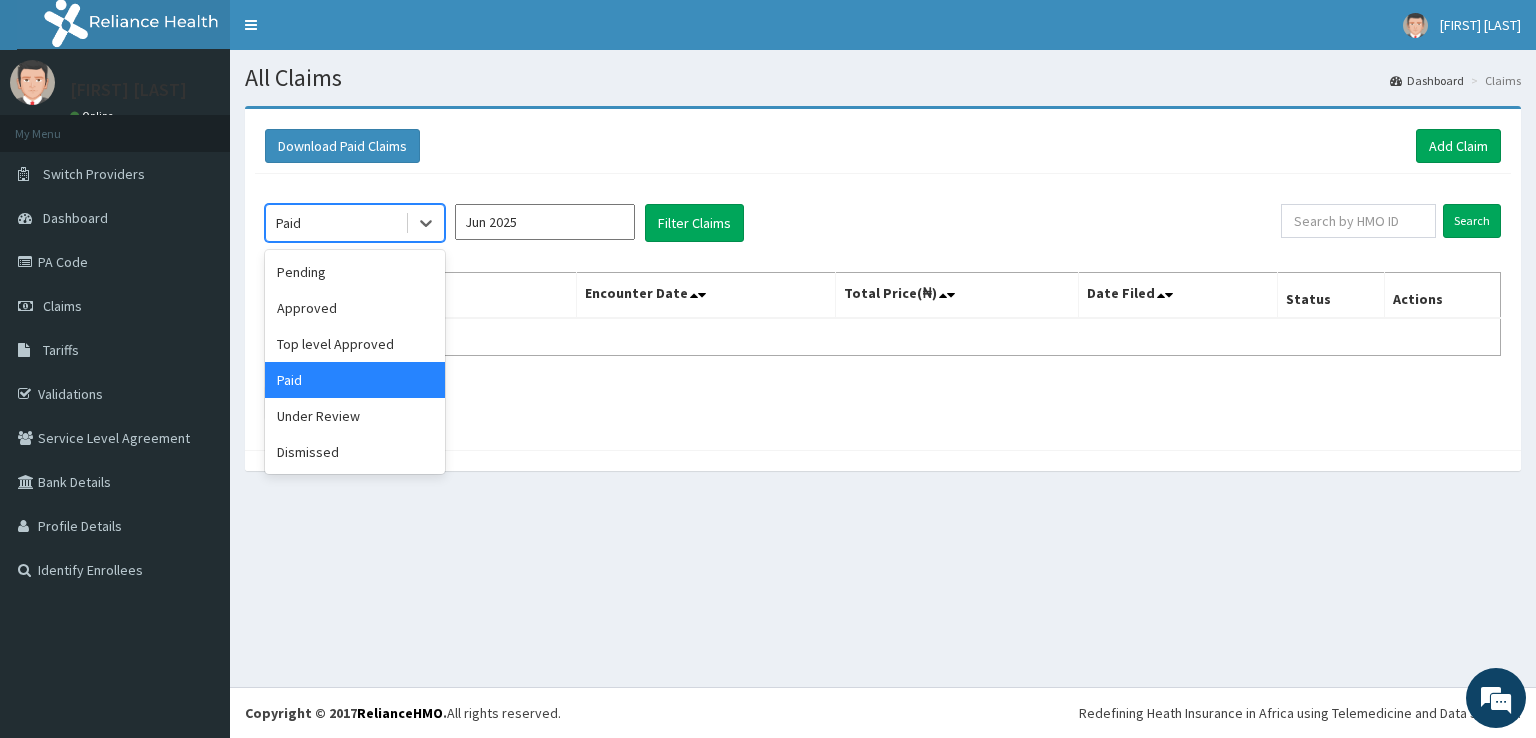click 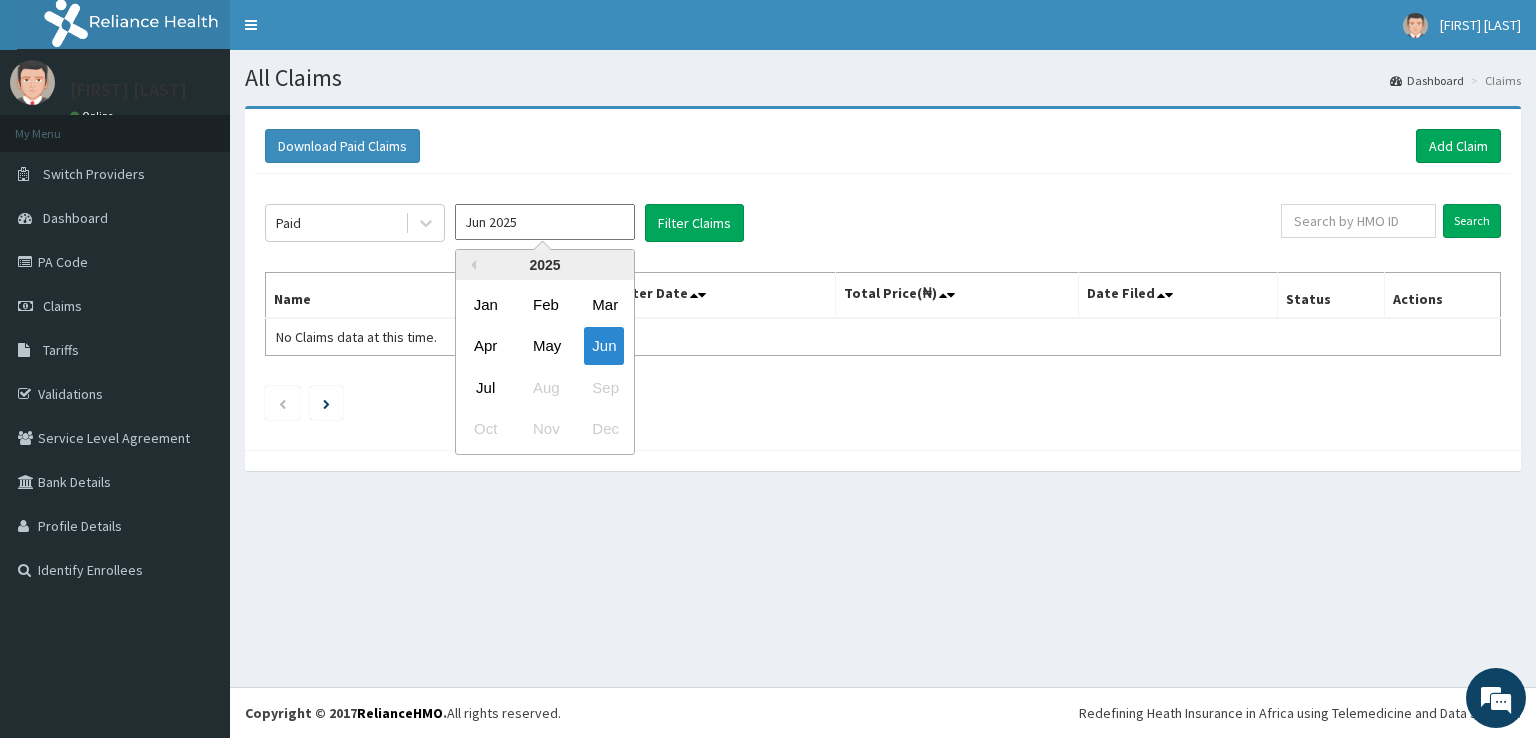 click on "Jun 2025" at bounding box center [545, 222] 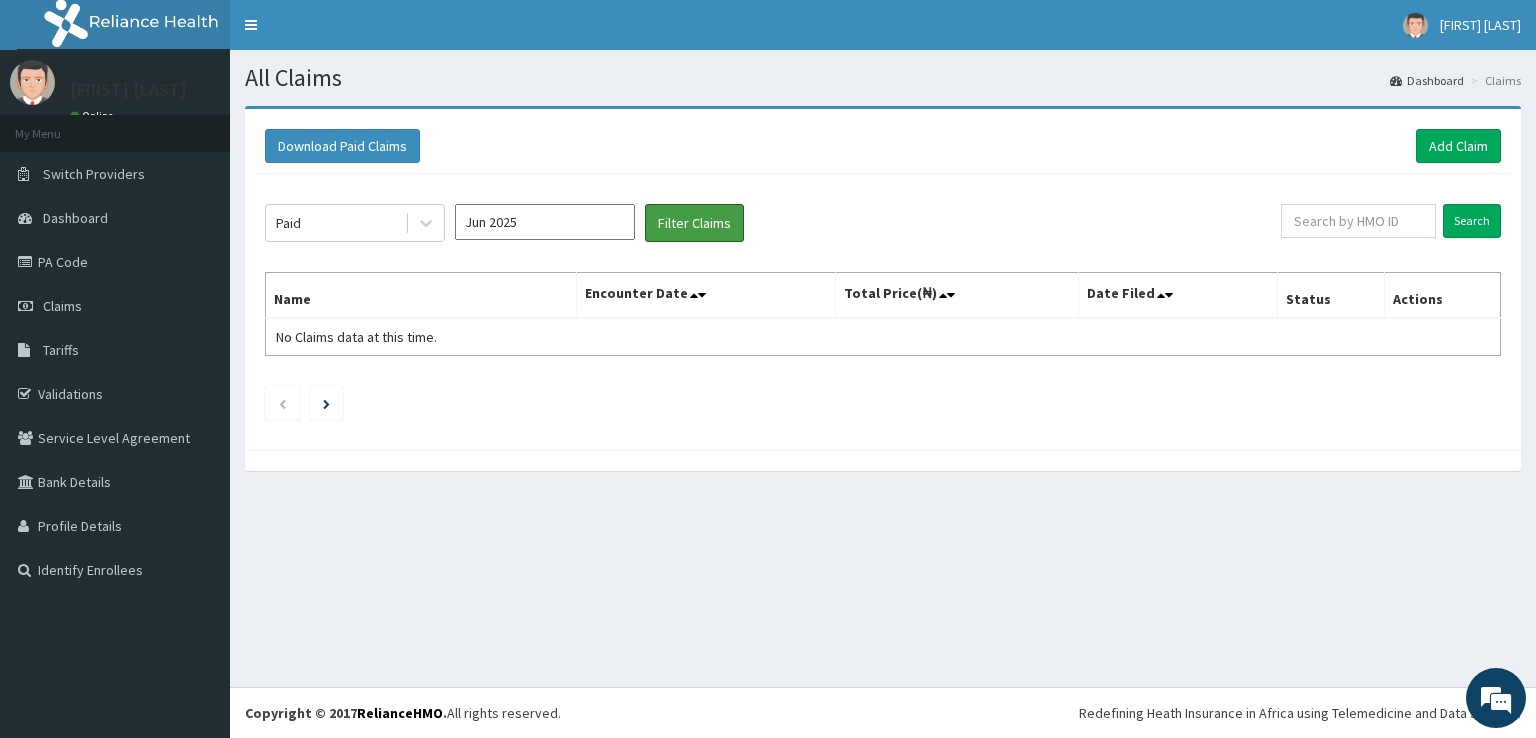 click on "Filter Claims" at bounding box center [694, 223] 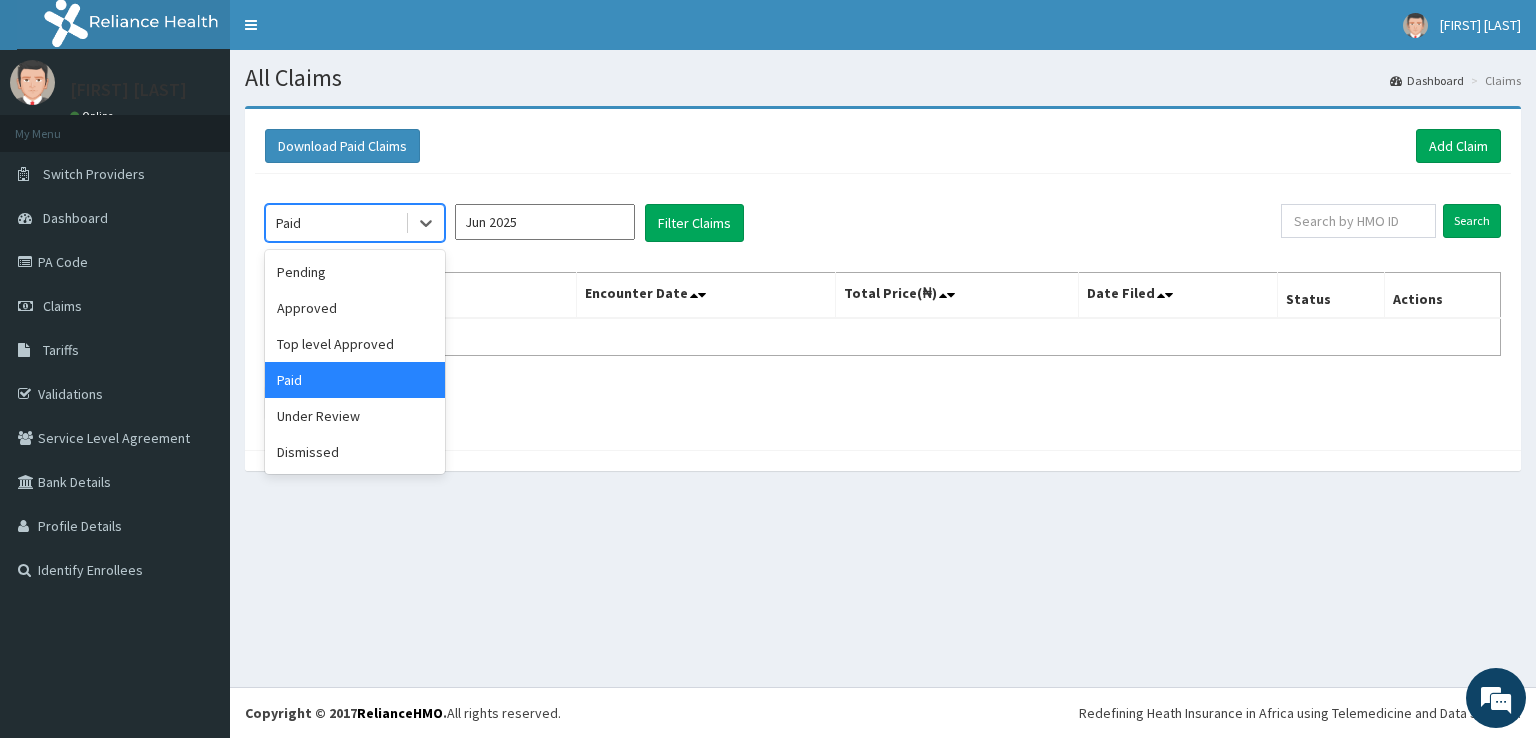 click at bounding box center (426, 223) 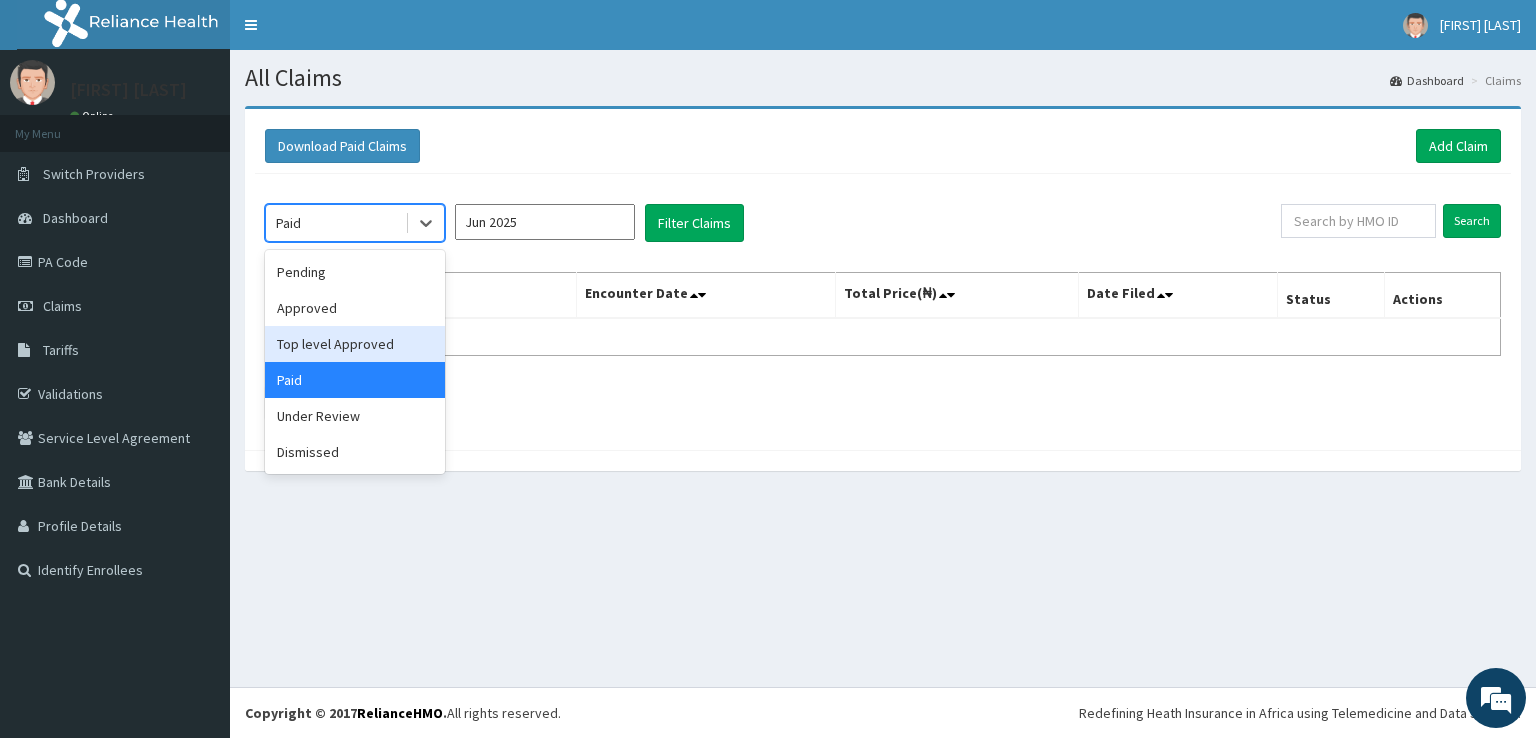 click on "Top level Approved" at bounding box center (355, 344) 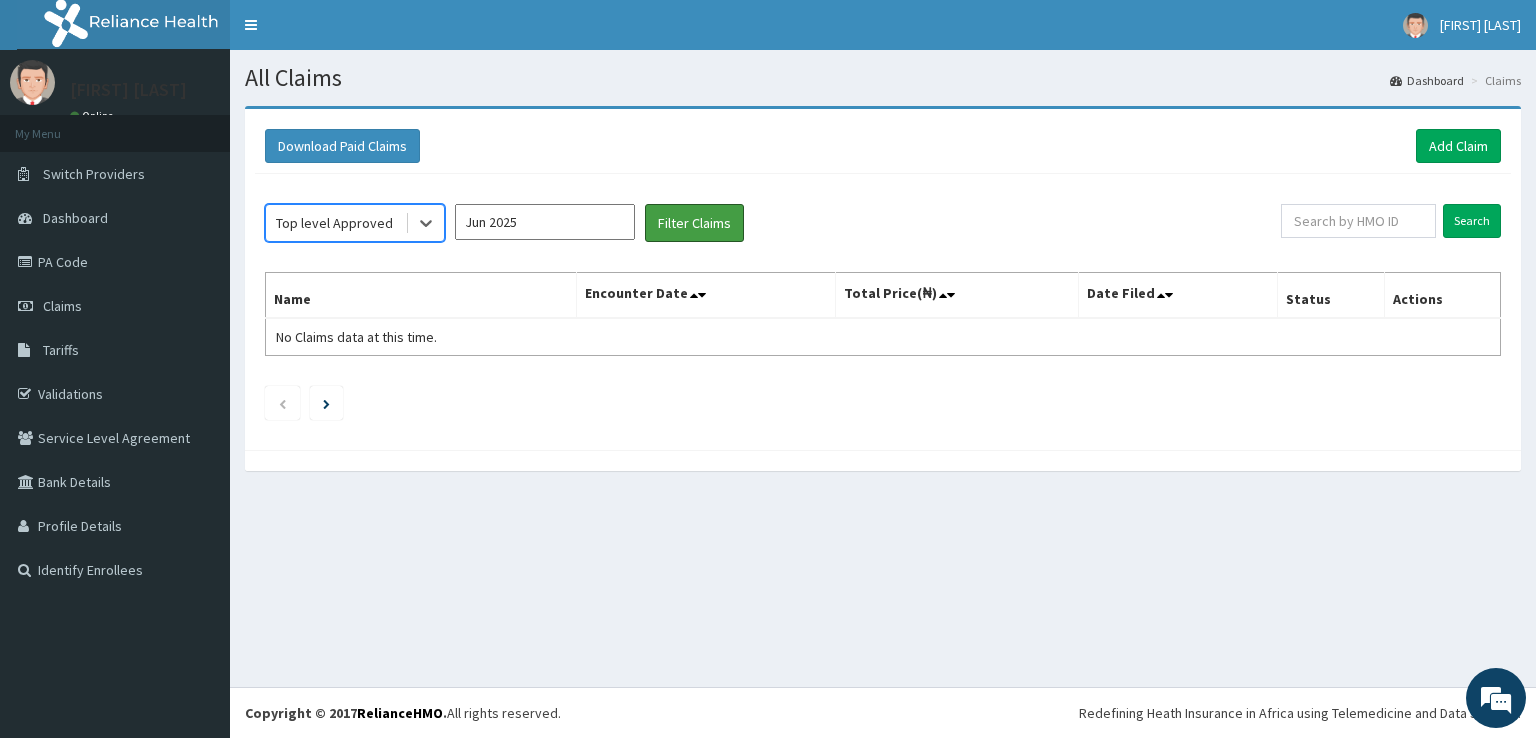 click on "Filter Claims" at bounding box center (694, 223) 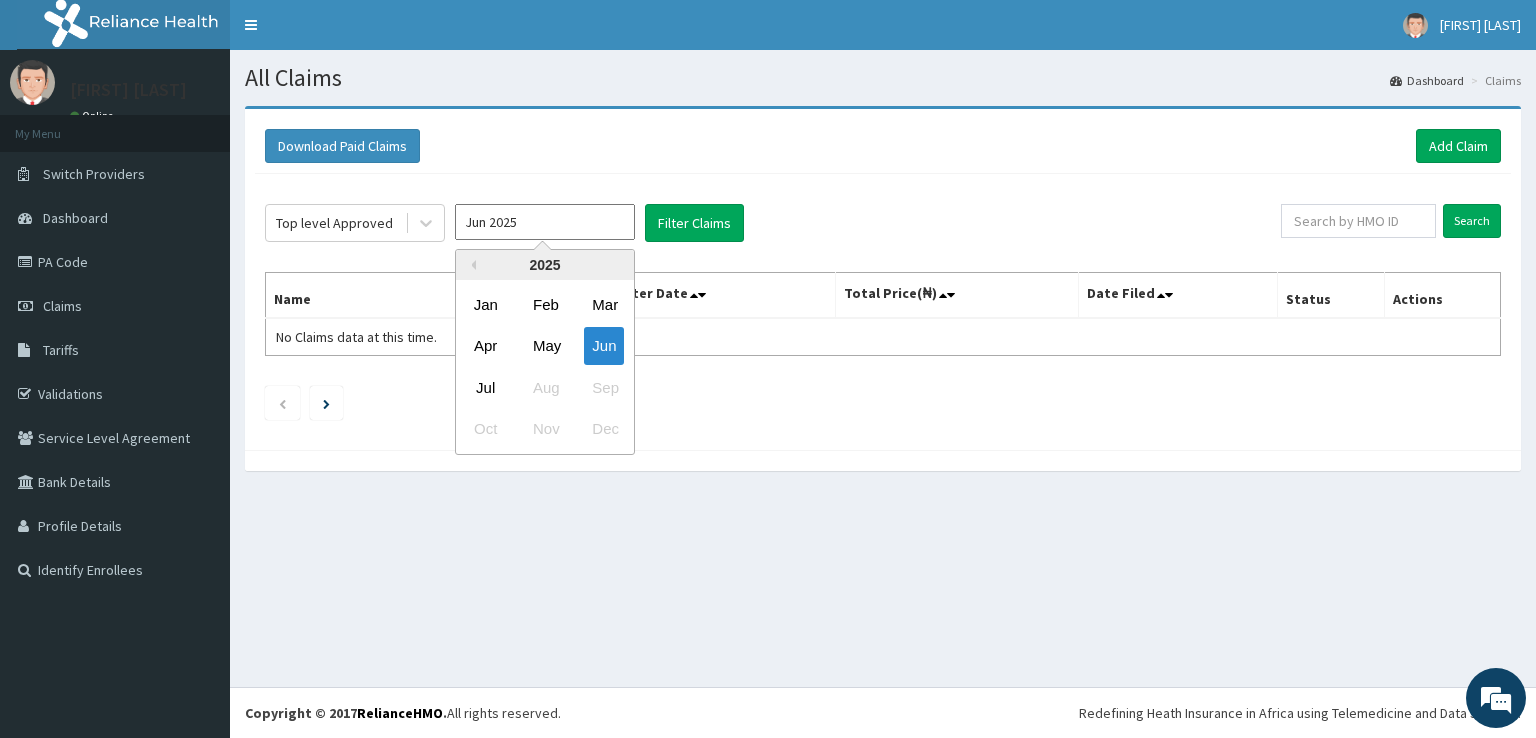 click on "Jun 2025" at bounding box center (545, 222) 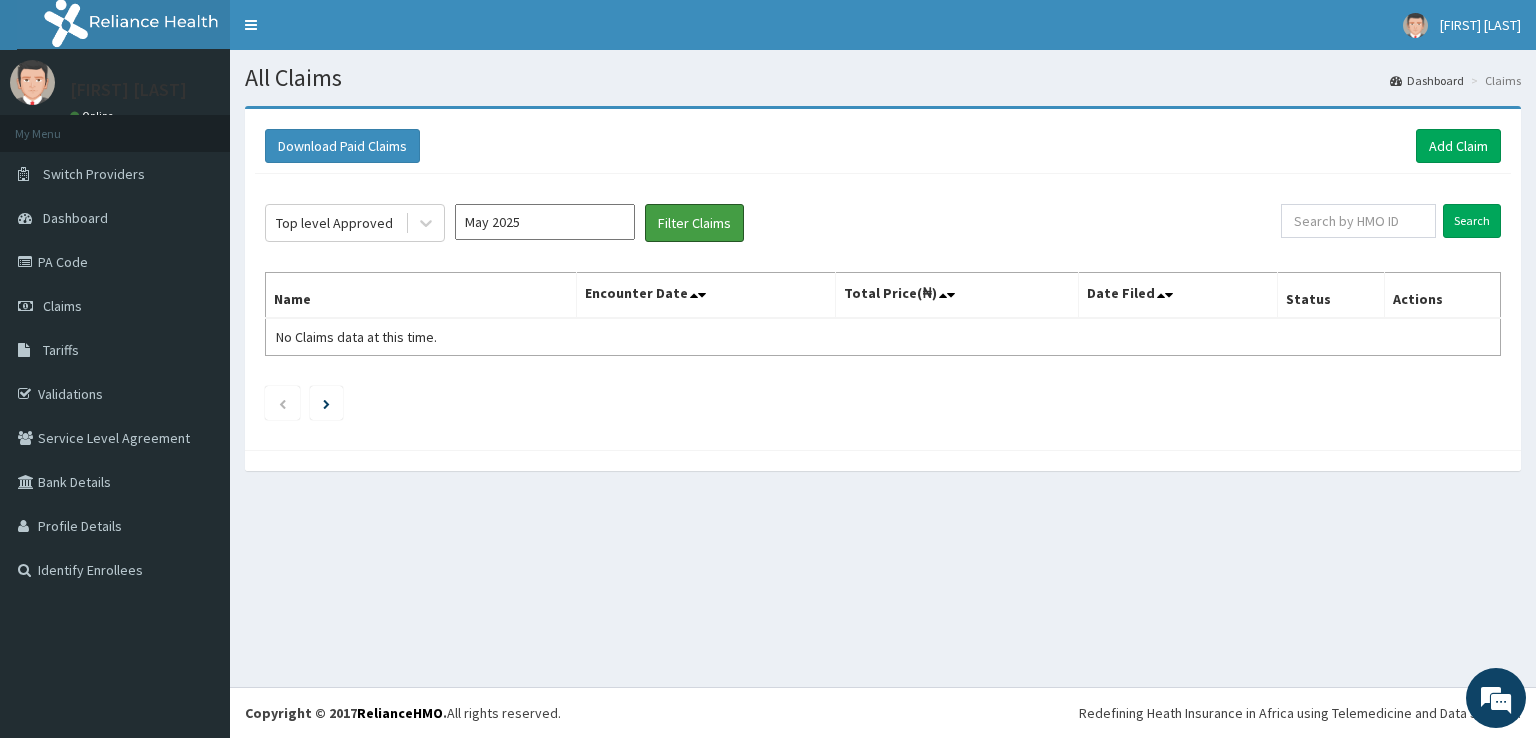 click on "Filter Claims" at bounding box center (694, 223) 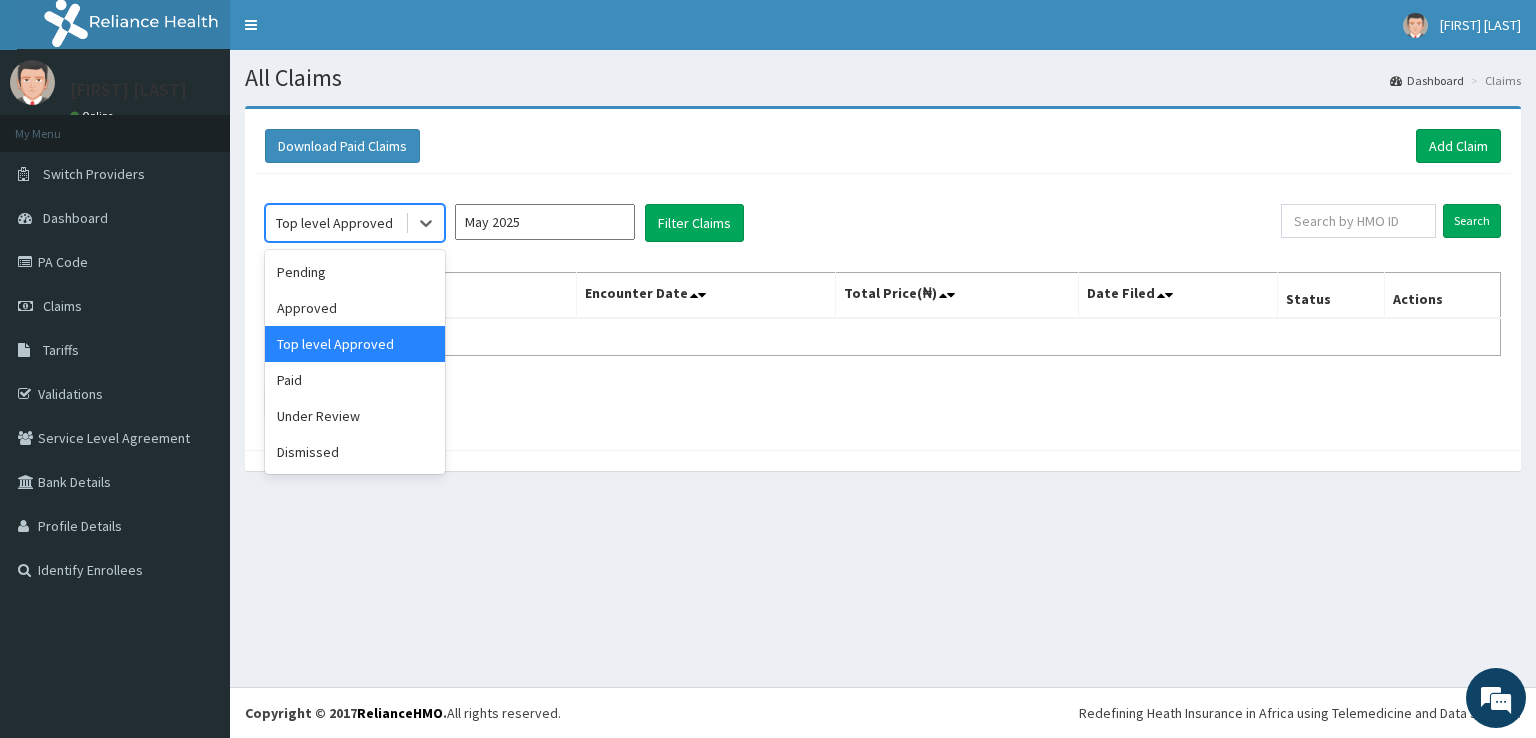 click 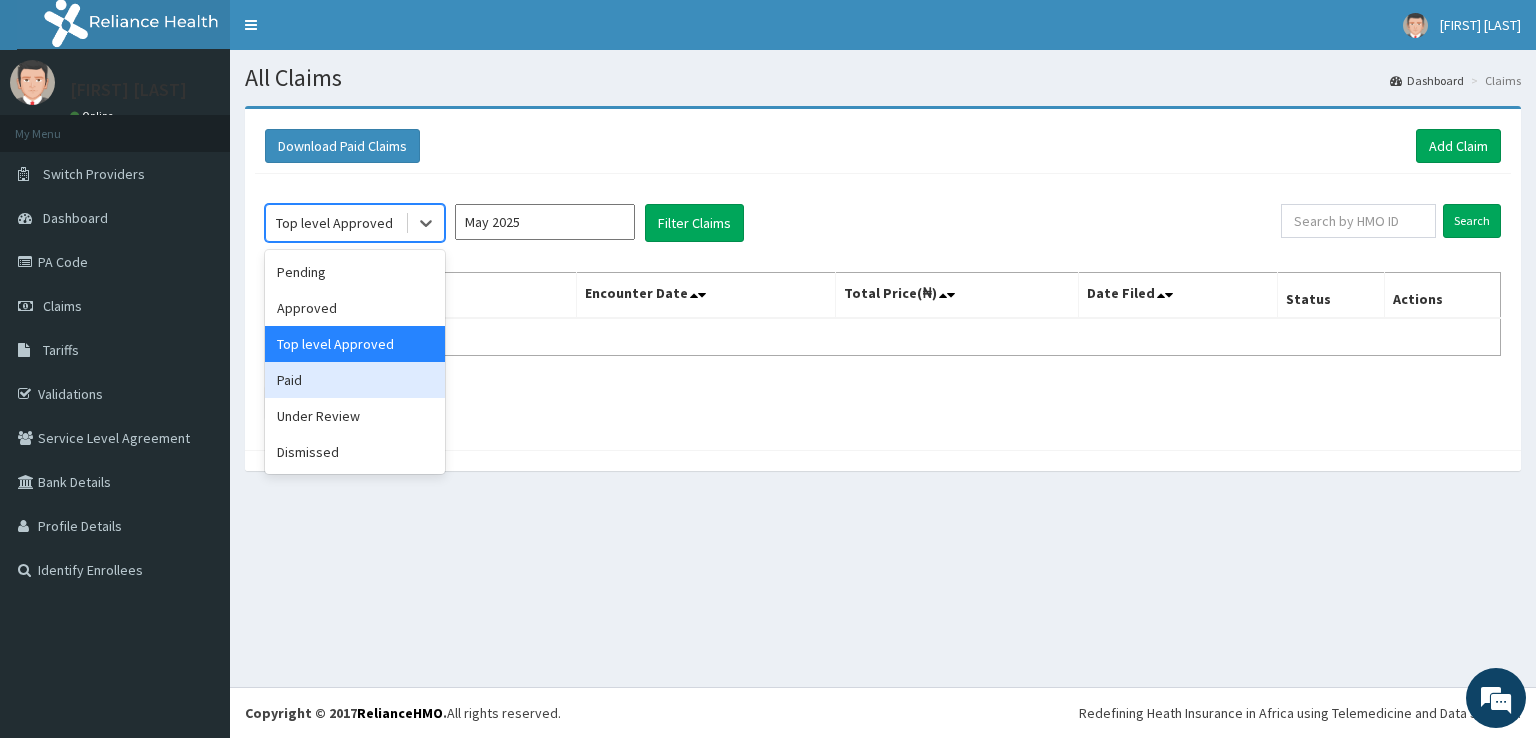 click on "Paid" at bounding box center [355, 380] 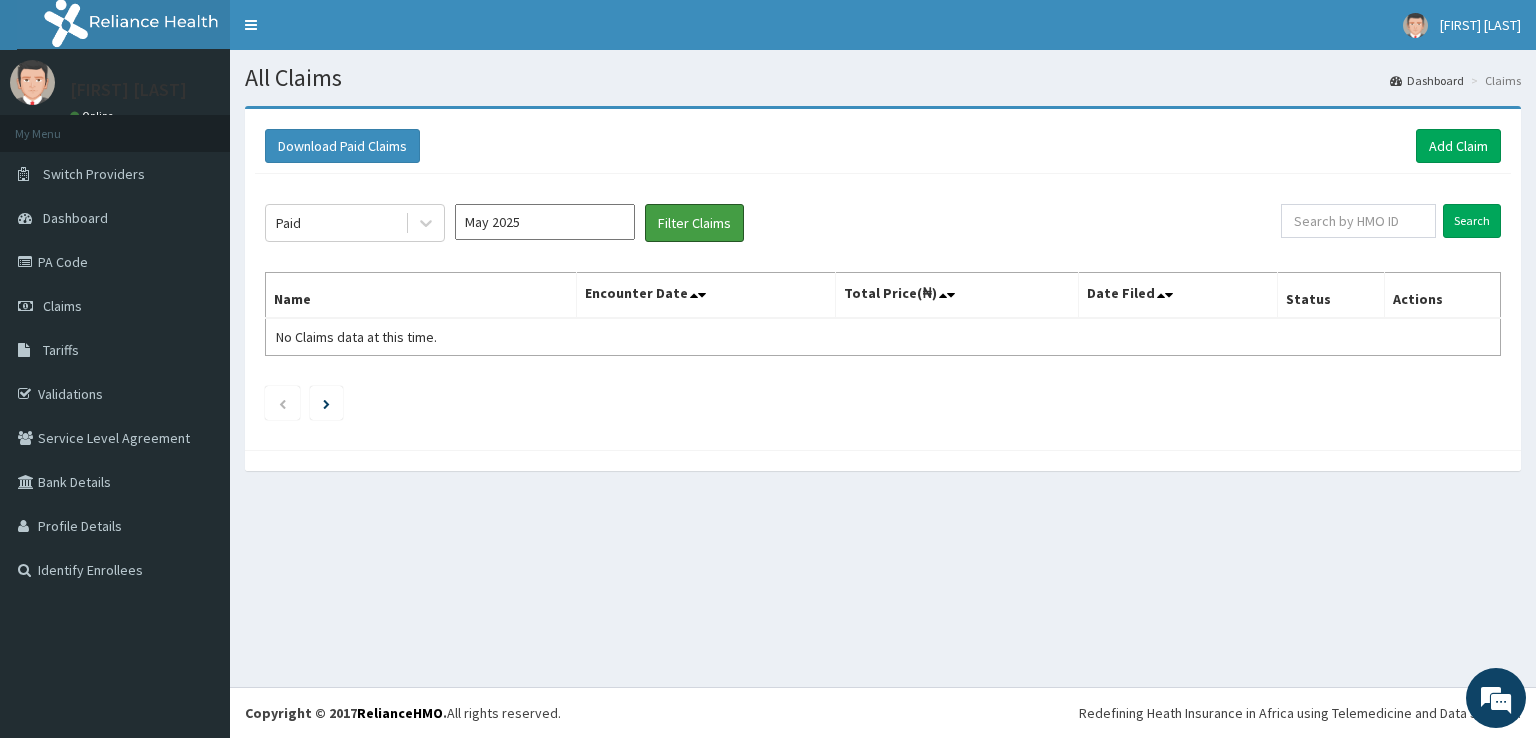 click on "Filter Claims" at bounding box center (694, 223) 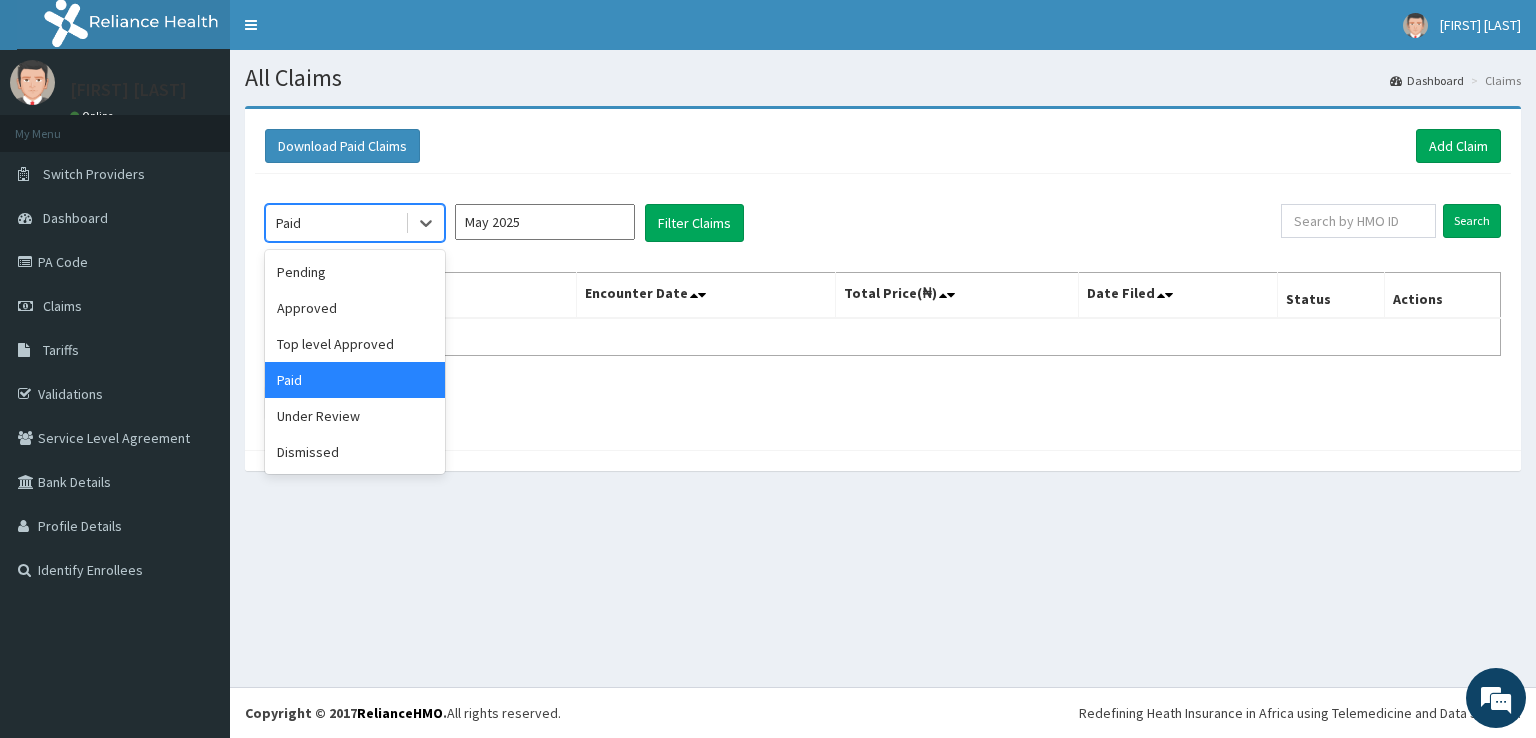click 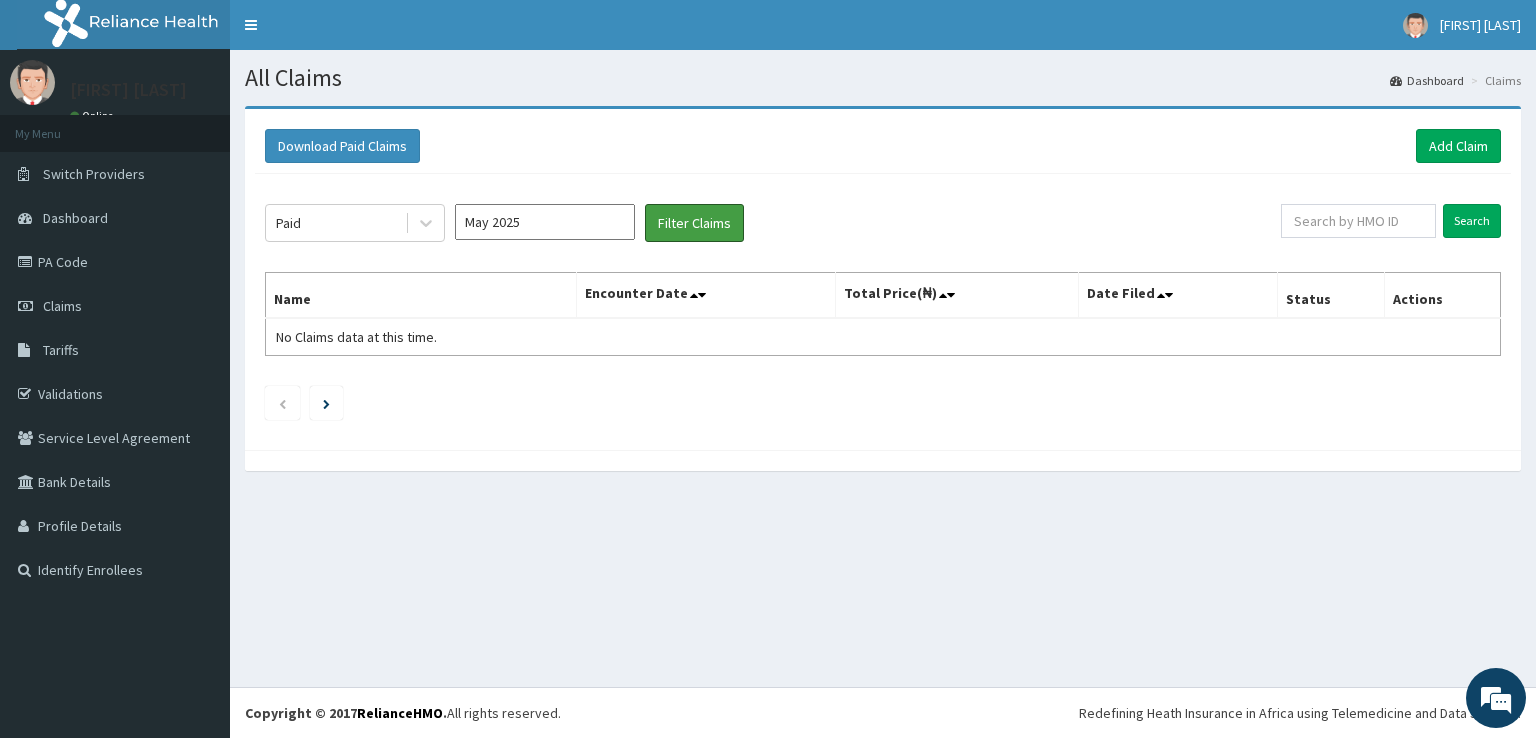 click on "Filter Claims" at bounding box center [694, 223] 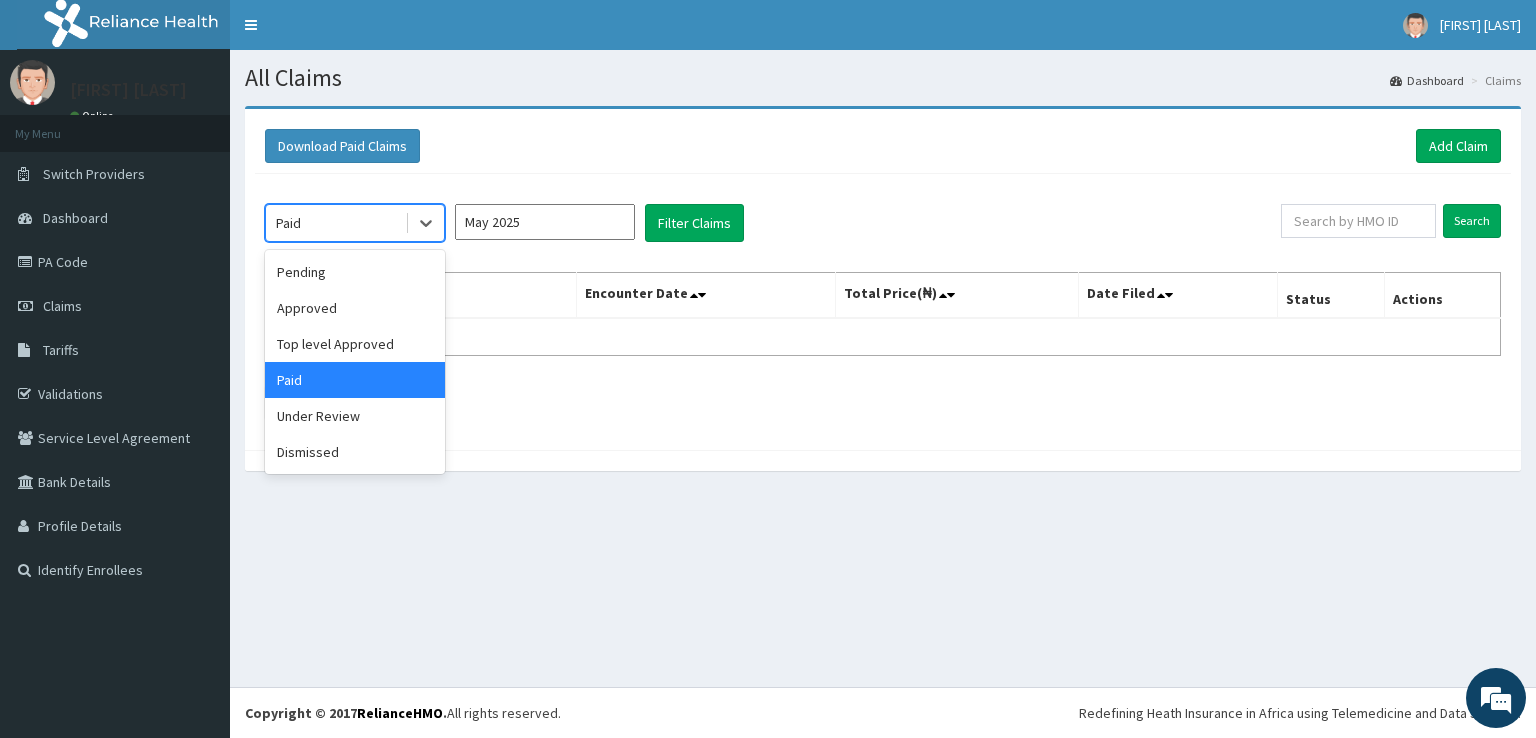 click 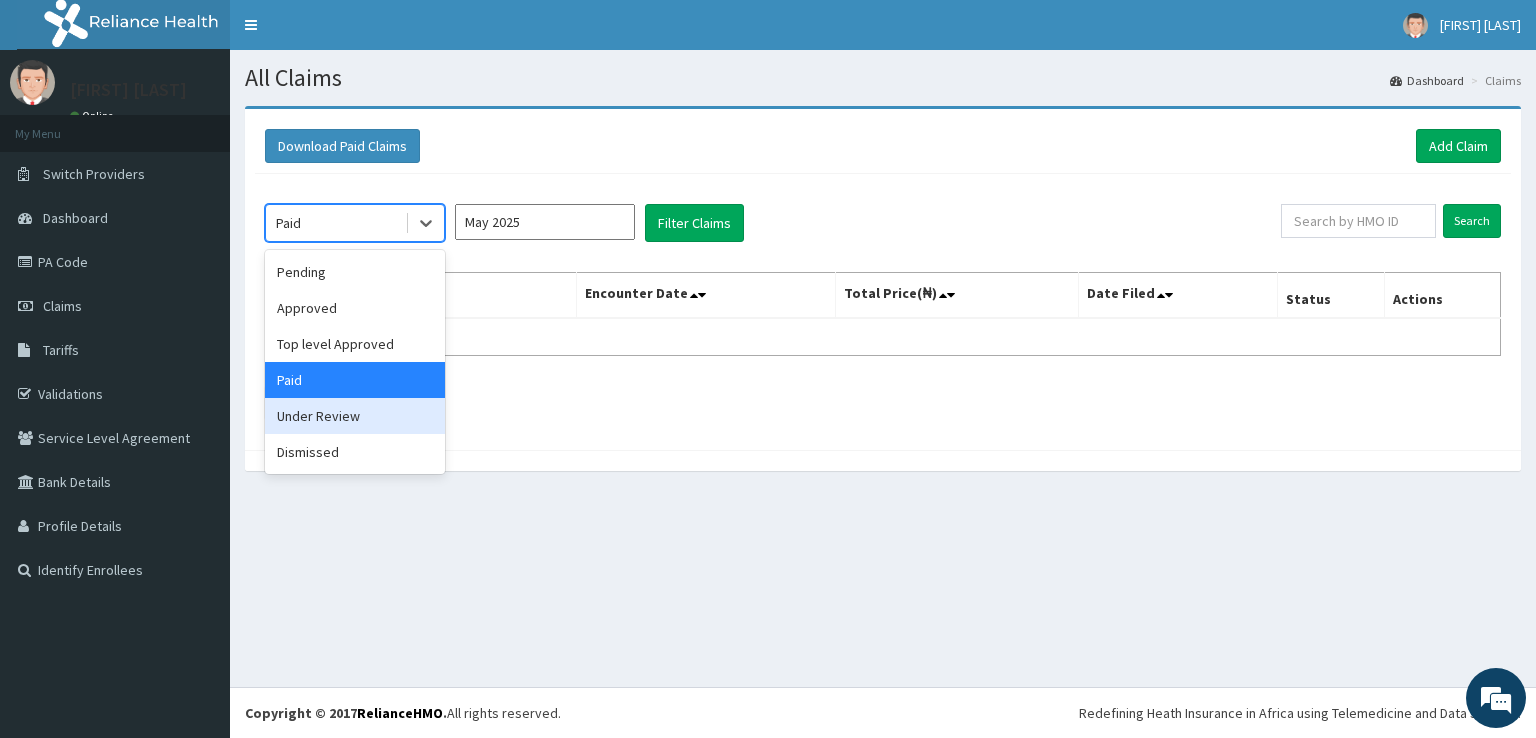 click on "Under Review" at bounding box center [355, 416] 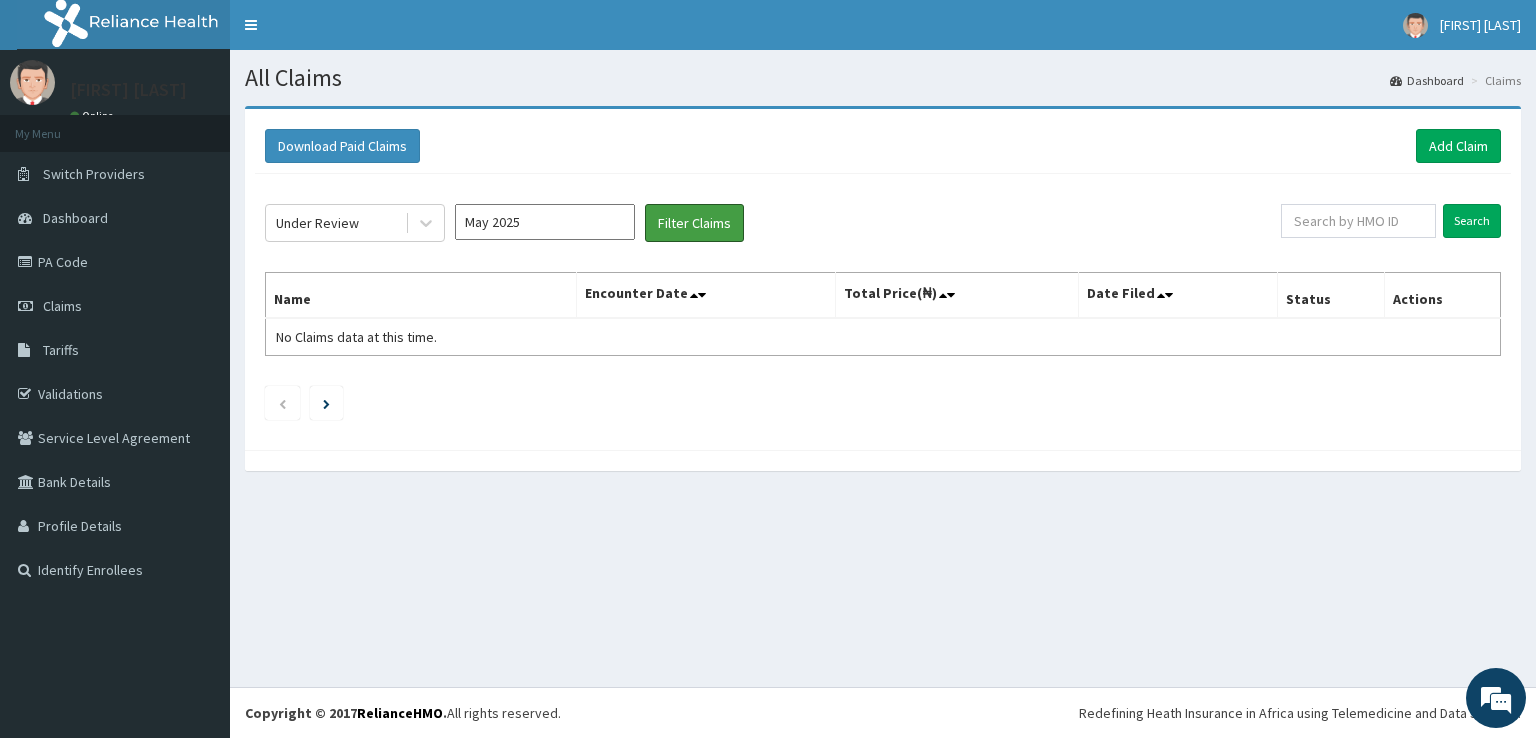 click on "Filter Claims" at bounding box center (694, 223) 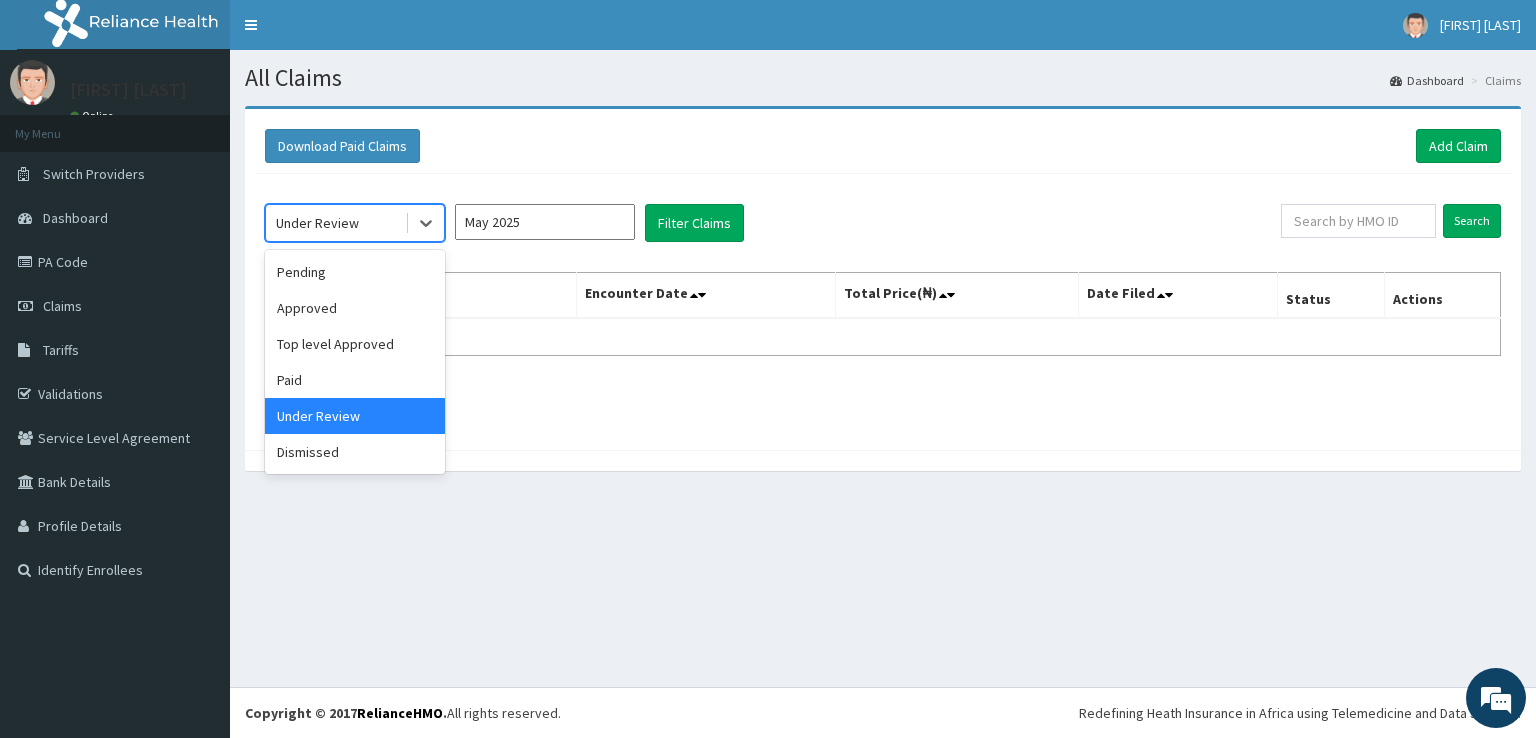 click 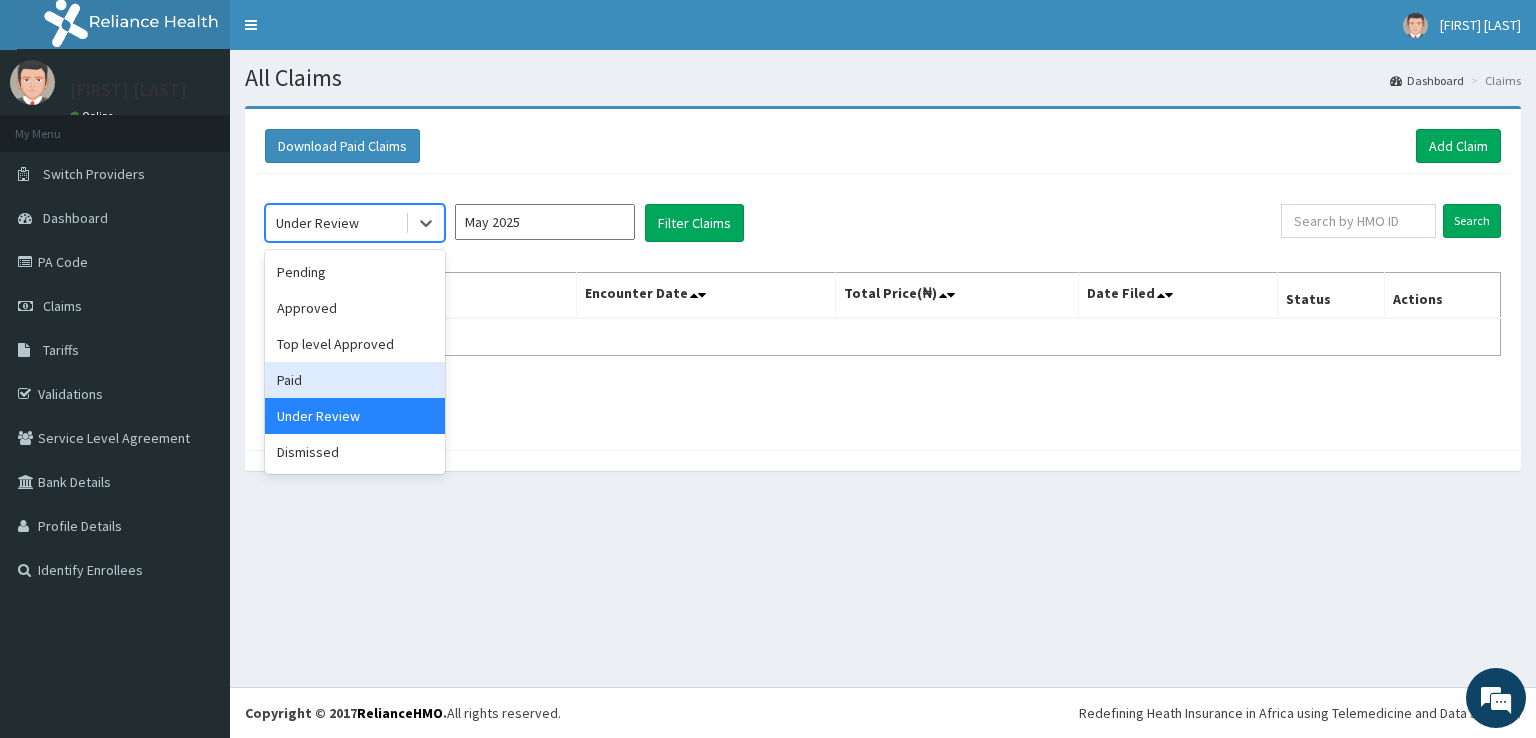 click on "Paid" at bounding box center (355, 380) 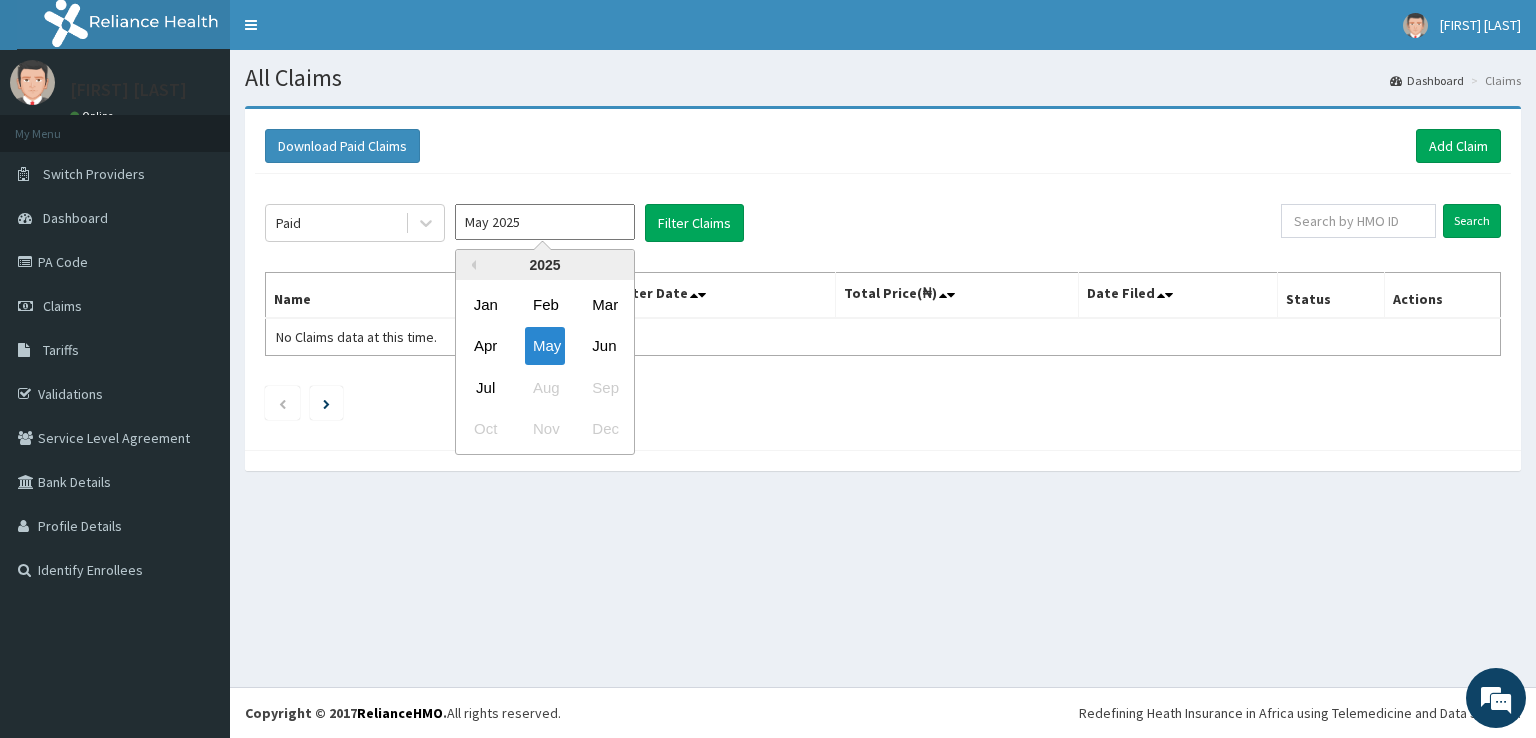 click on "May 2025" at bounding box center [545, 222] 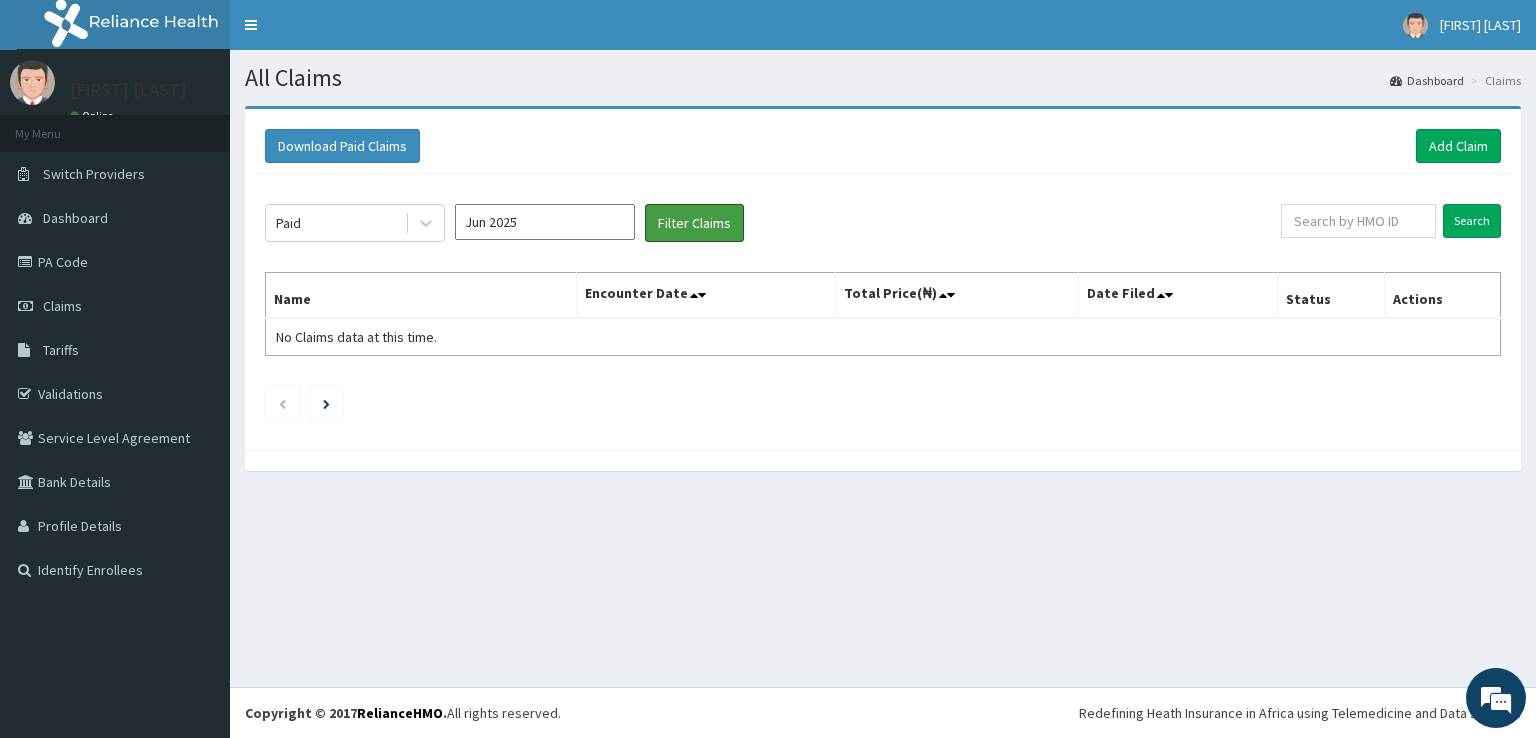 click on "Filter Claims" at bounding box center (694, 223) 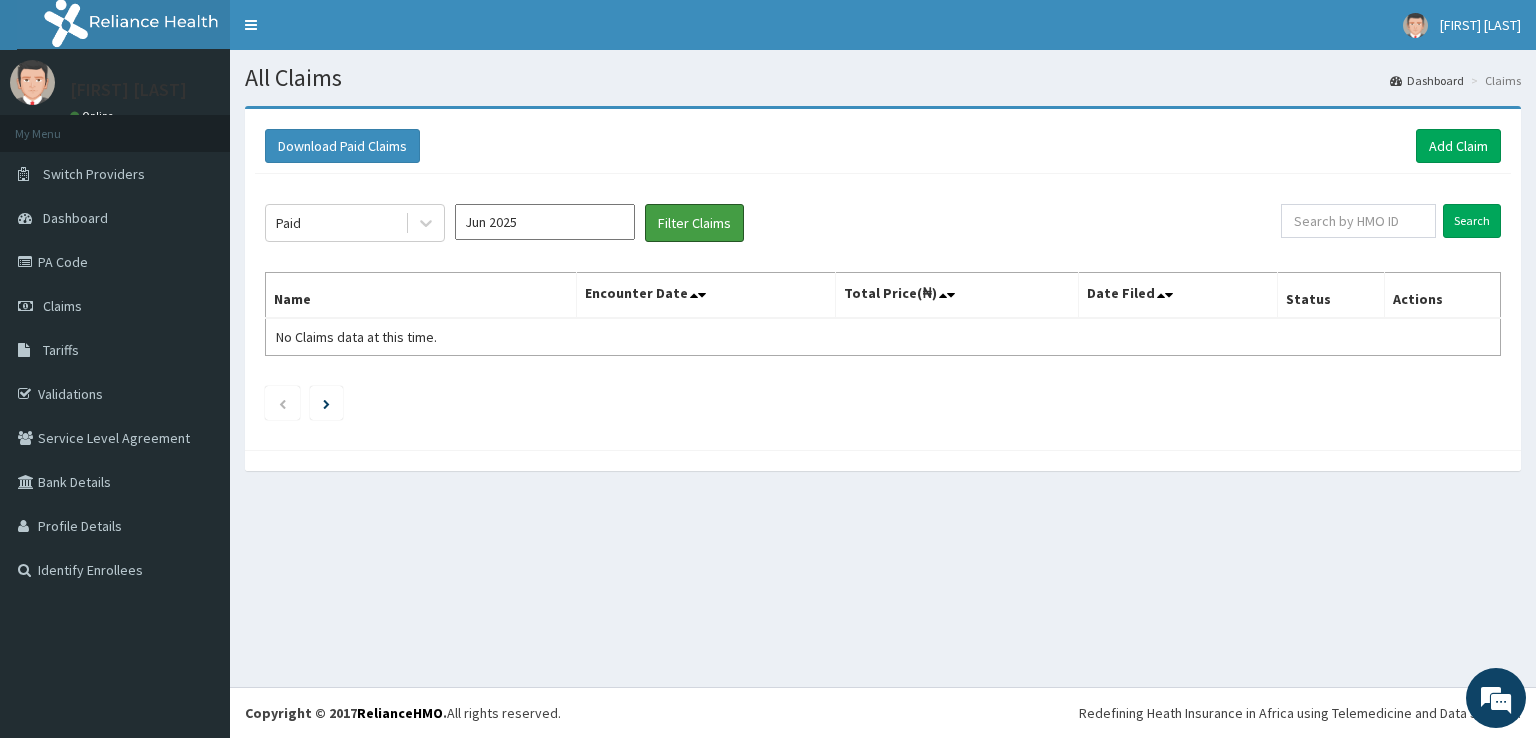 click on "Filter Claims" at bounding box center [694, 223] 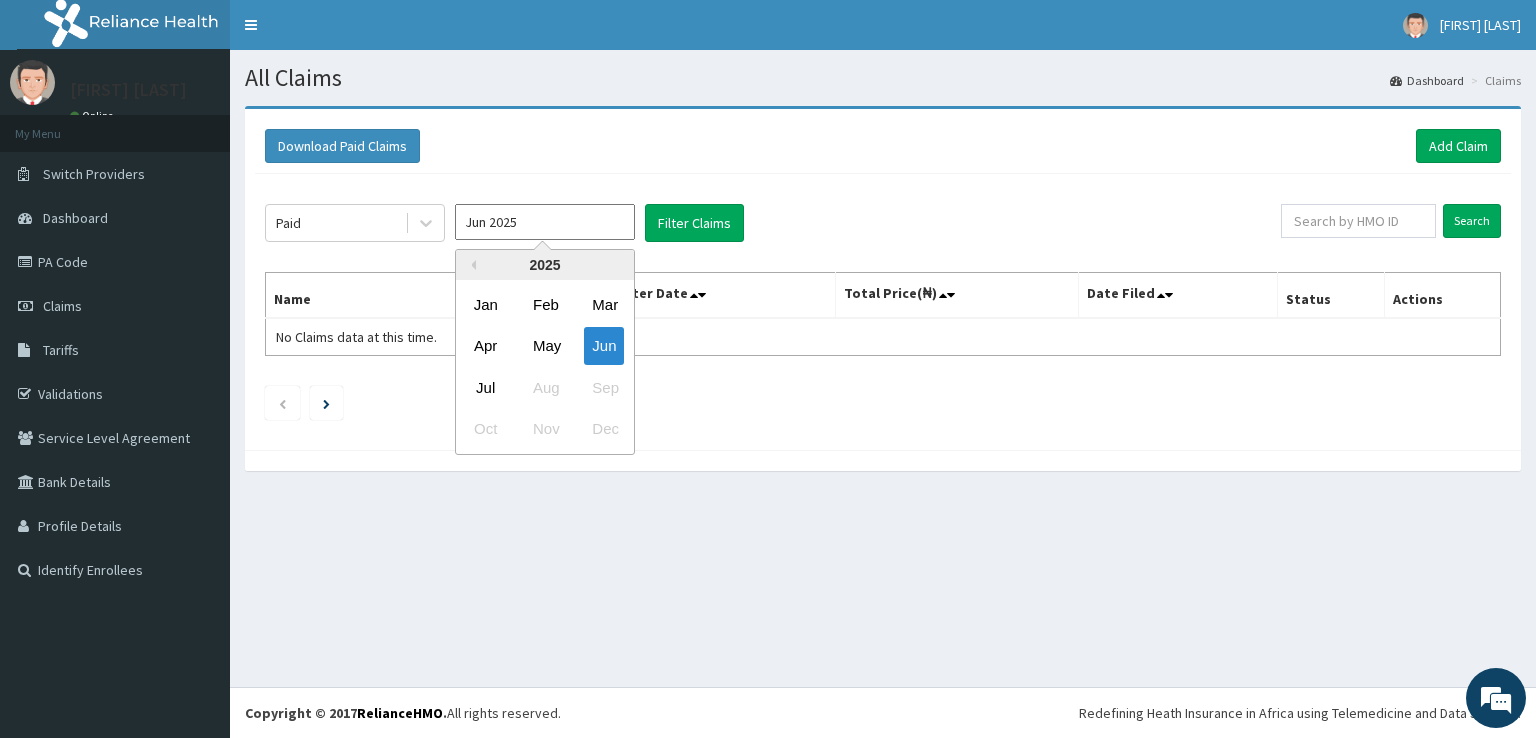 click on "Jun 2025" at bounding box center [545, 222] 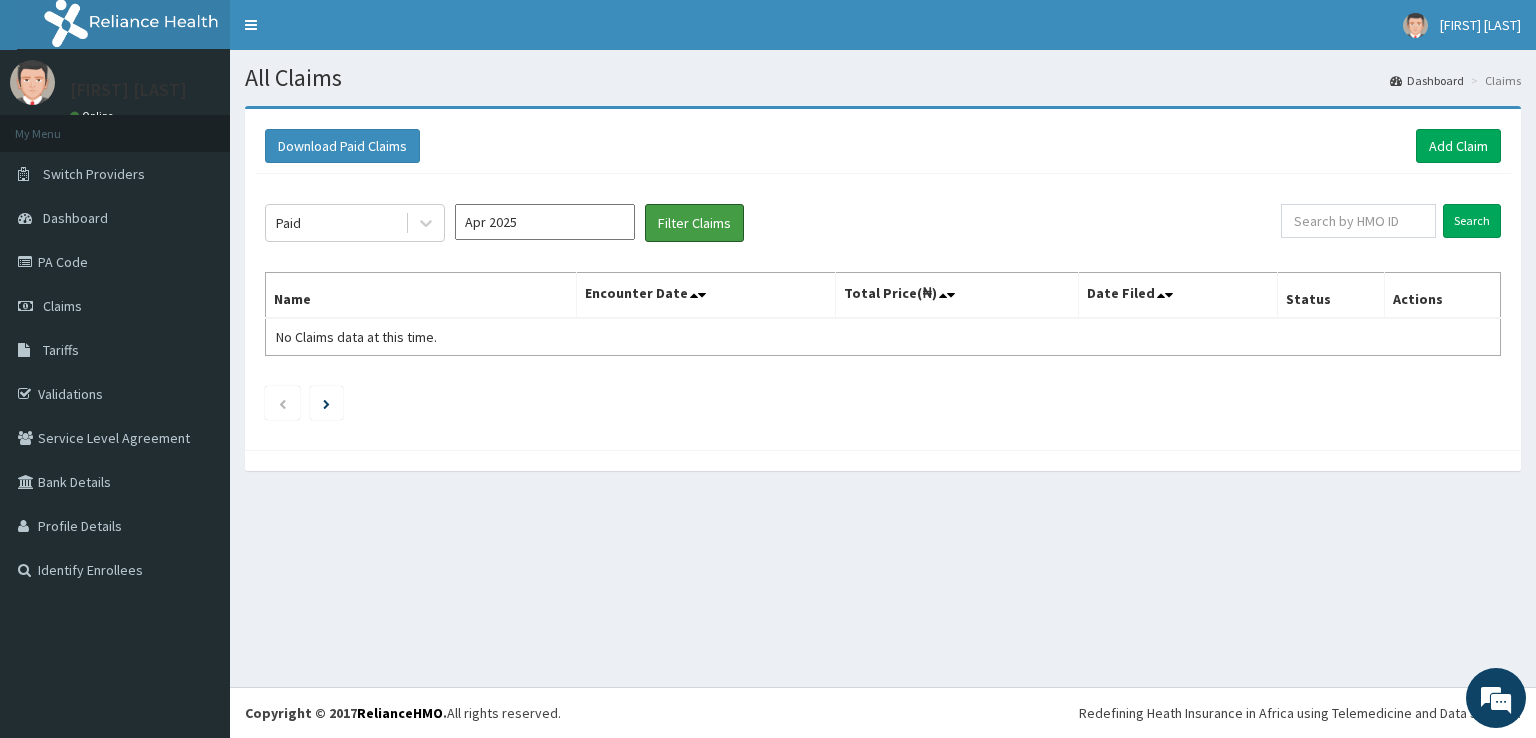 click on "Filter Claims" at bounding box center (694, 223) 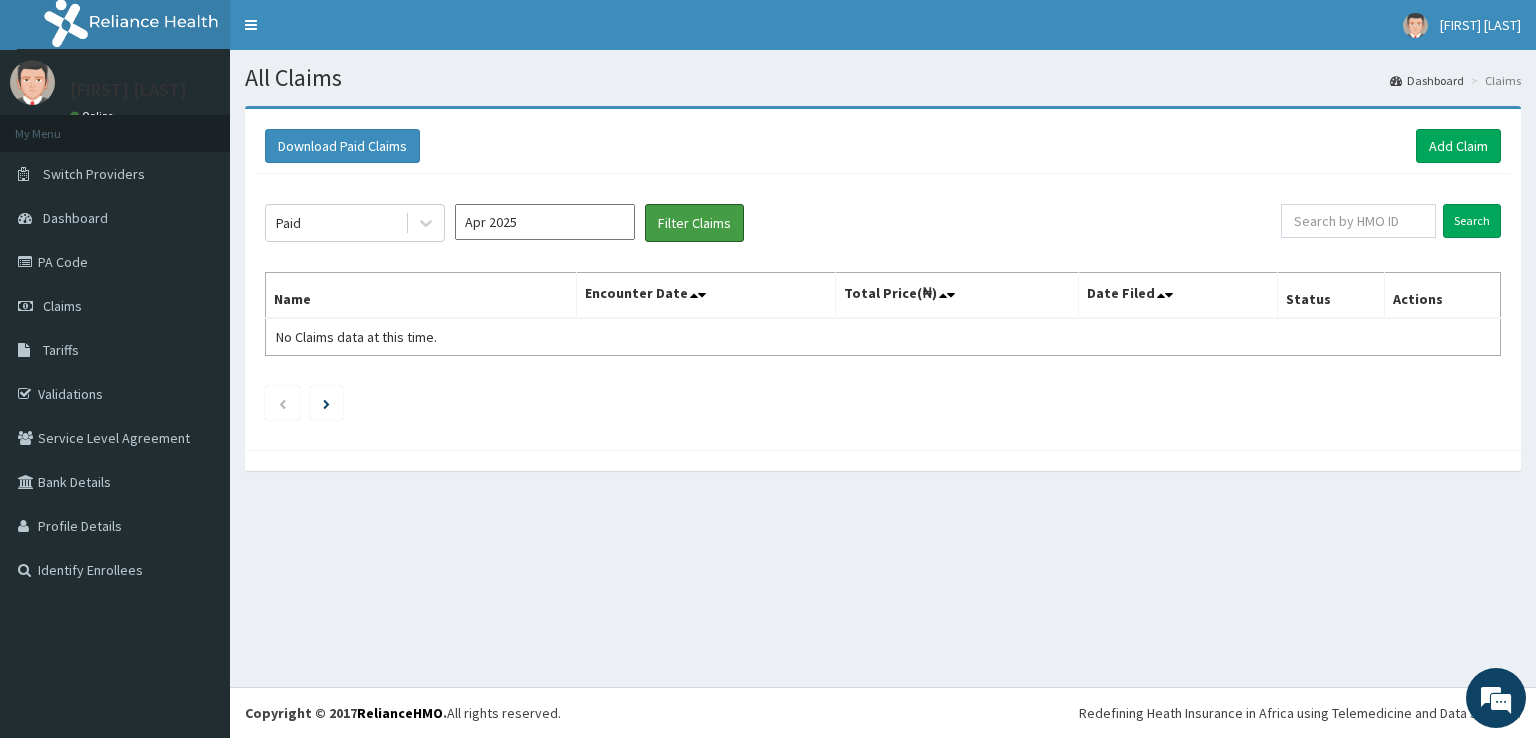 click on "Filter Claims" at bounding box center [694, 223] 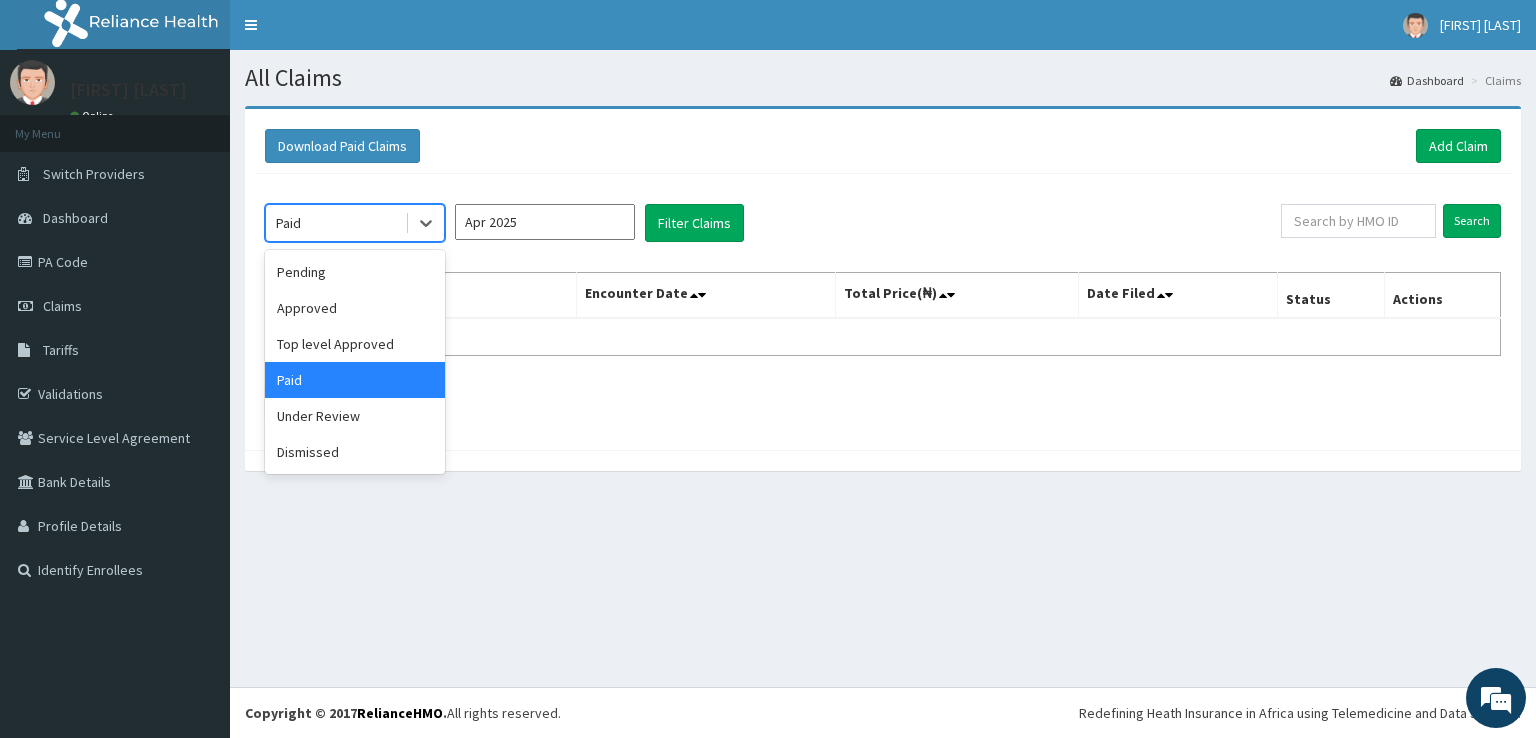 click 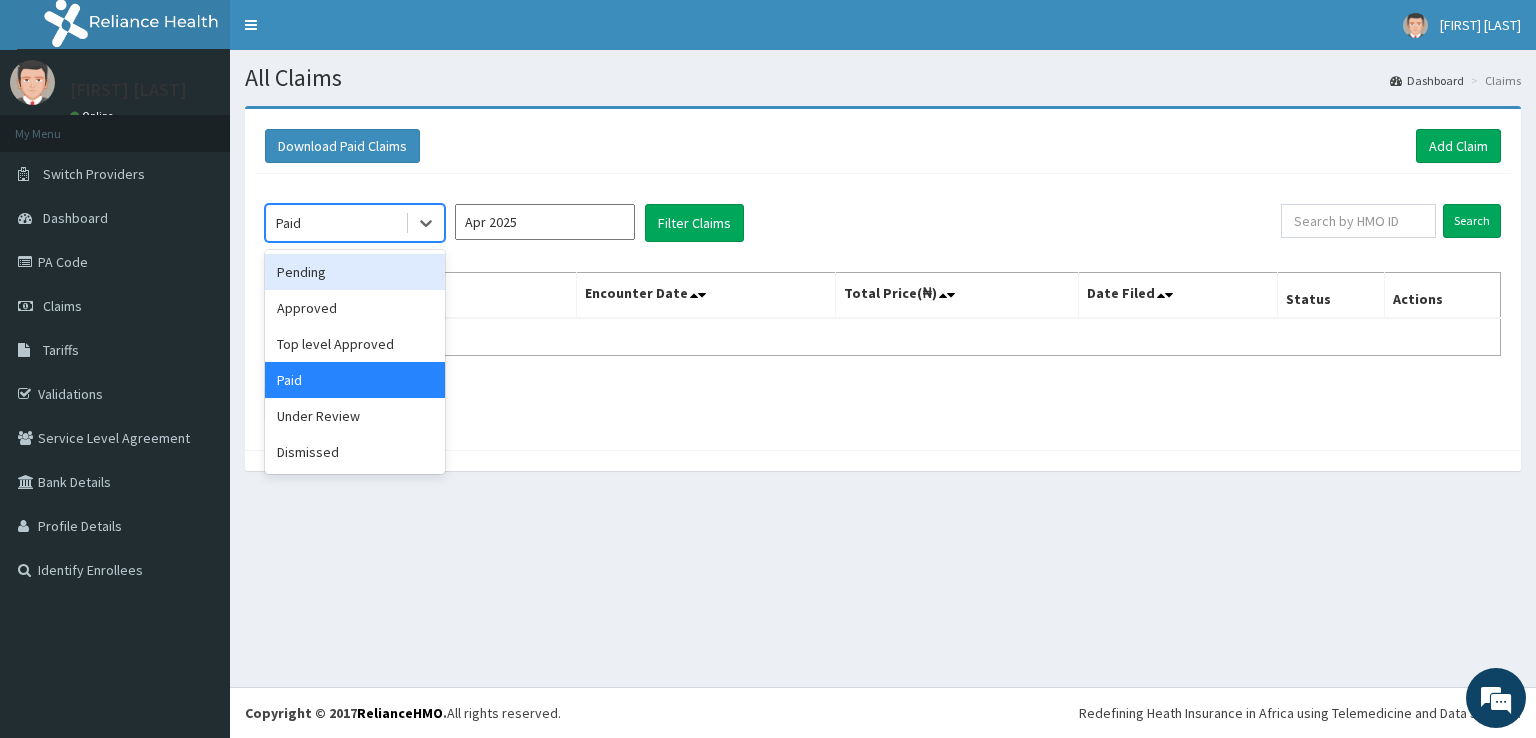 click on "Pending" at bounding box center [355, 272] 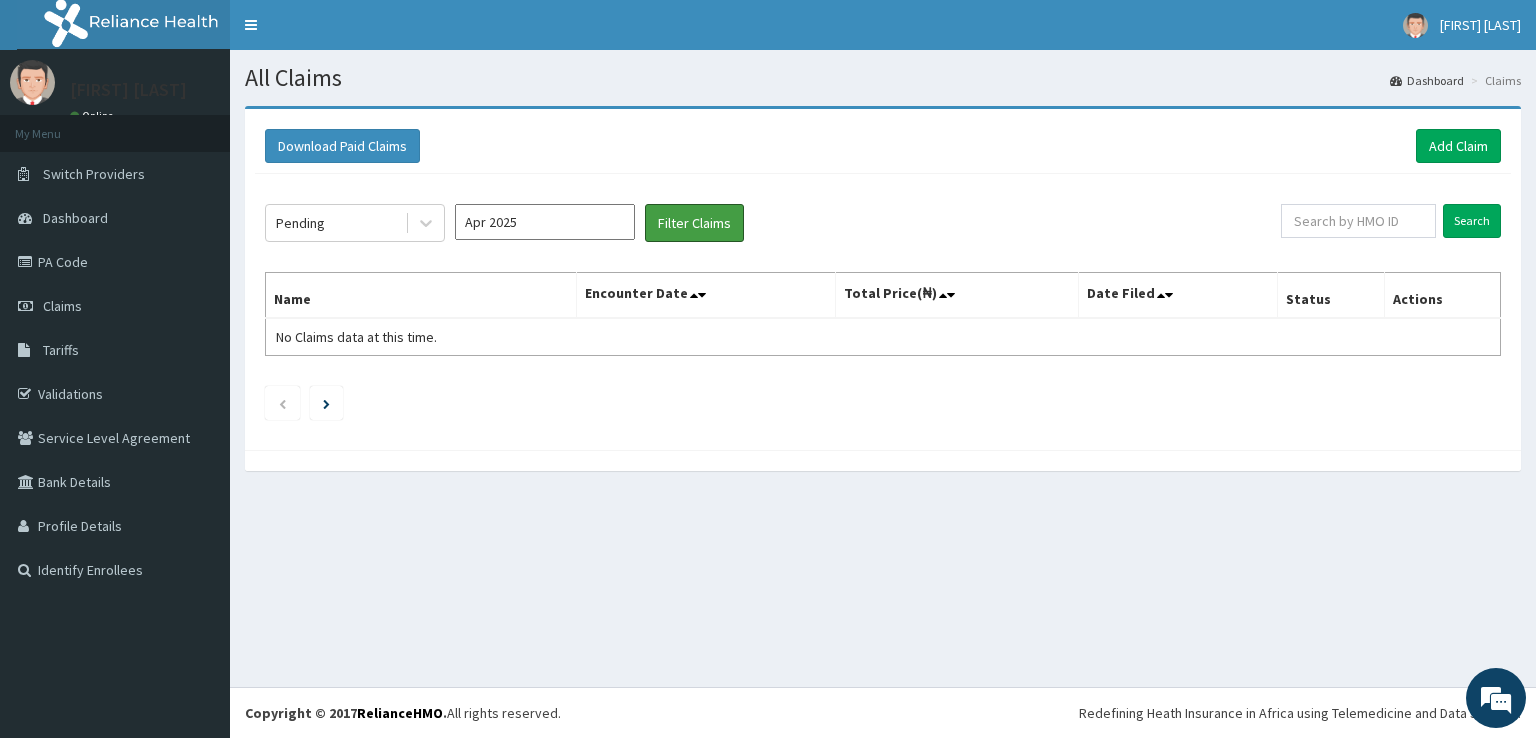 click on "Filter Claims" at bounding box center [694, 223] 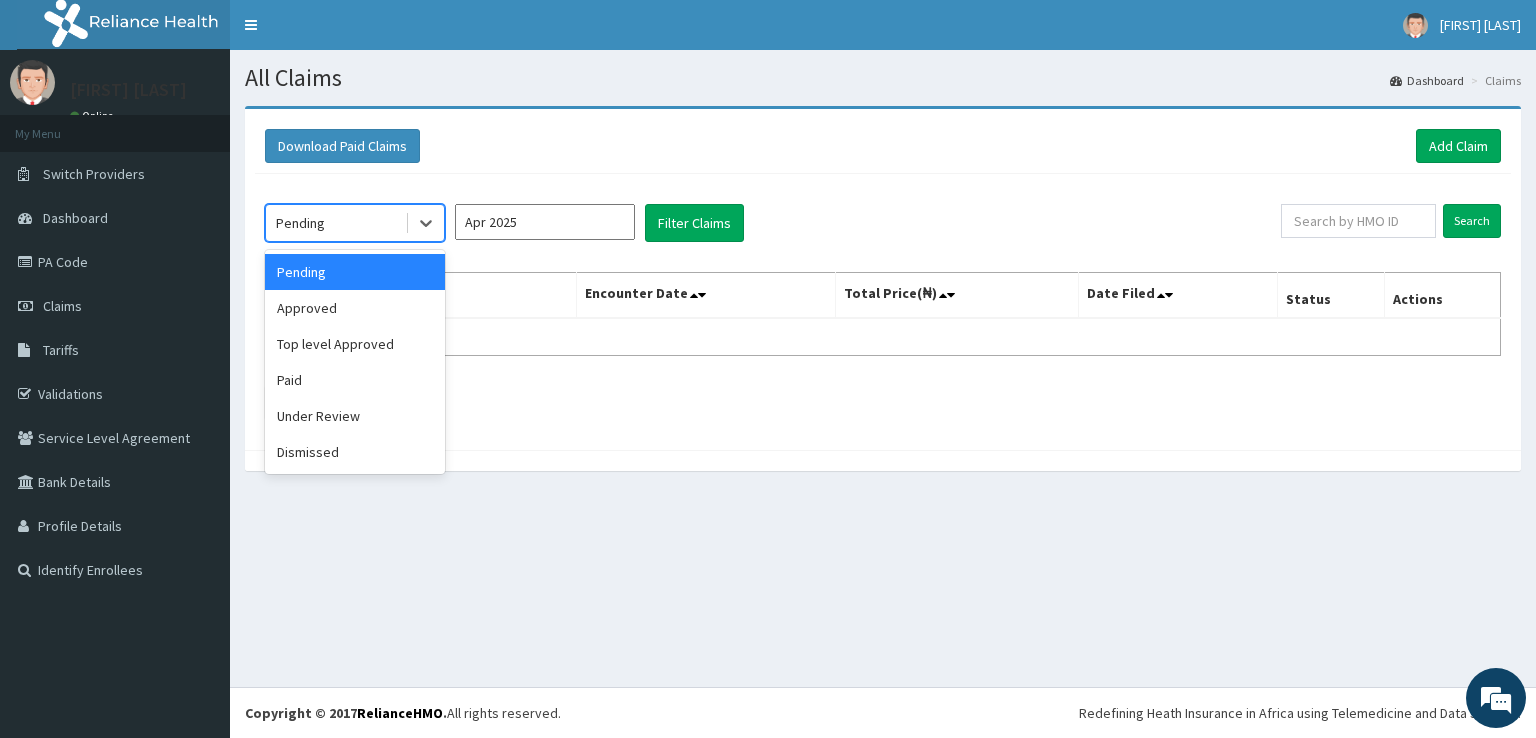 click 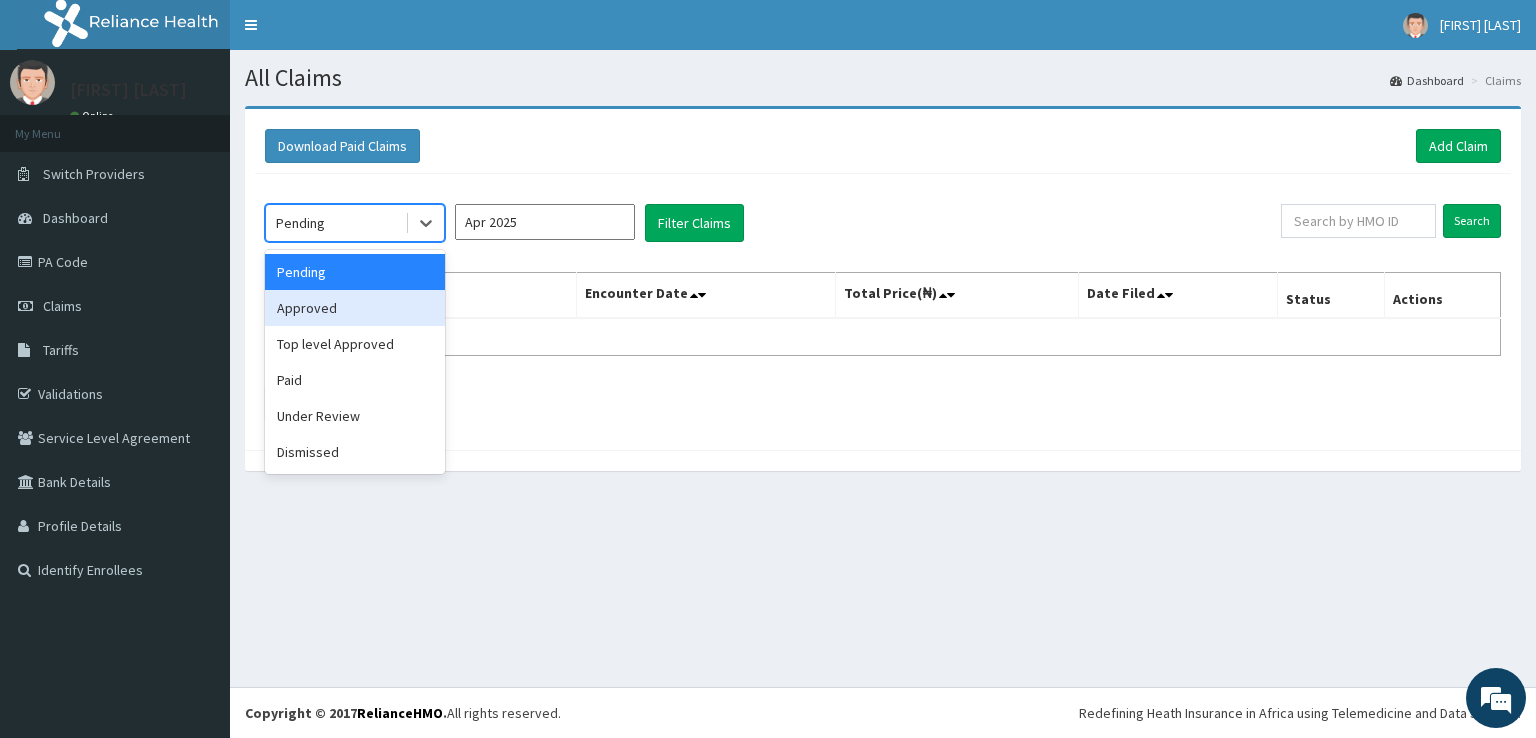 click on "Approved" at bounding box center (355, 308) 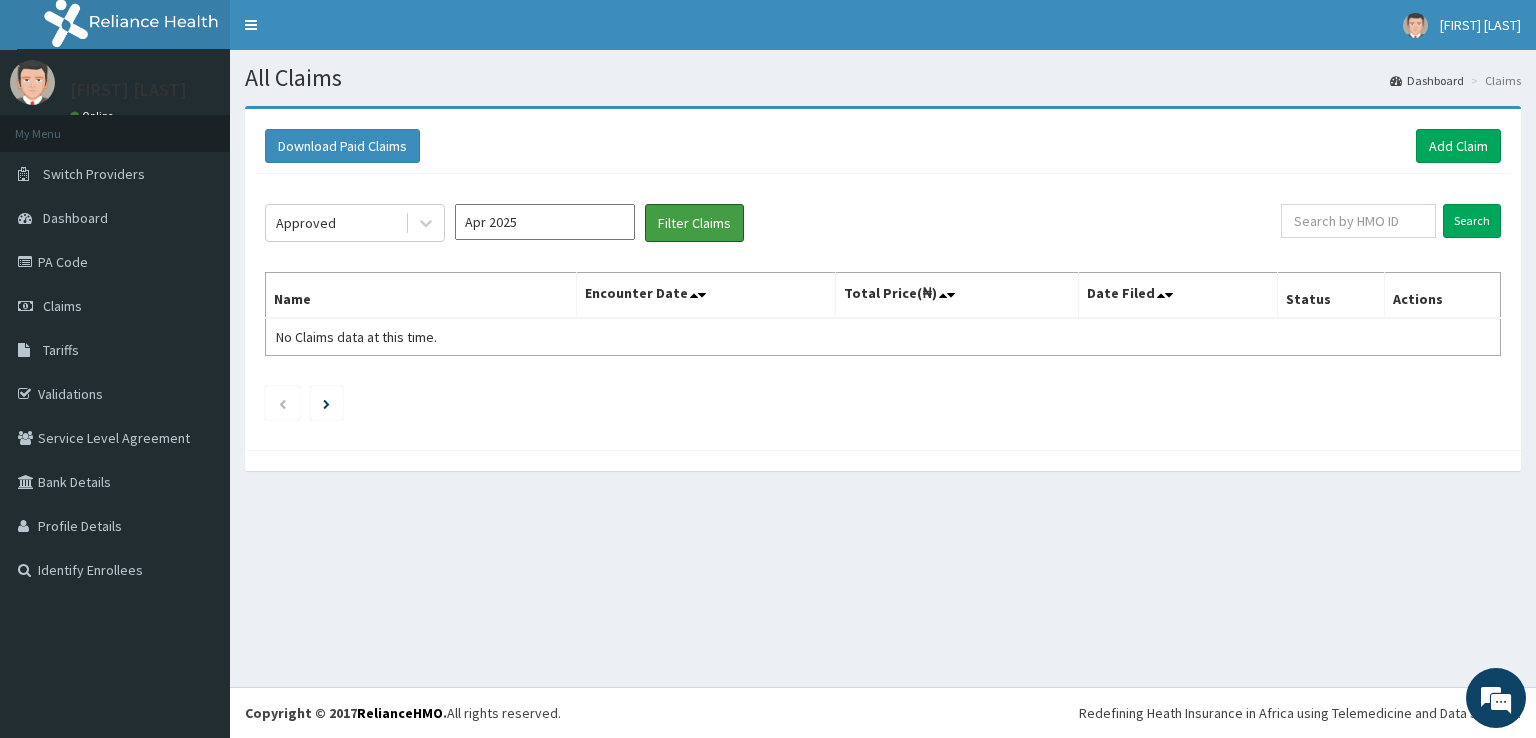 click on "Filter Claims" at bounding box center (694, 223) 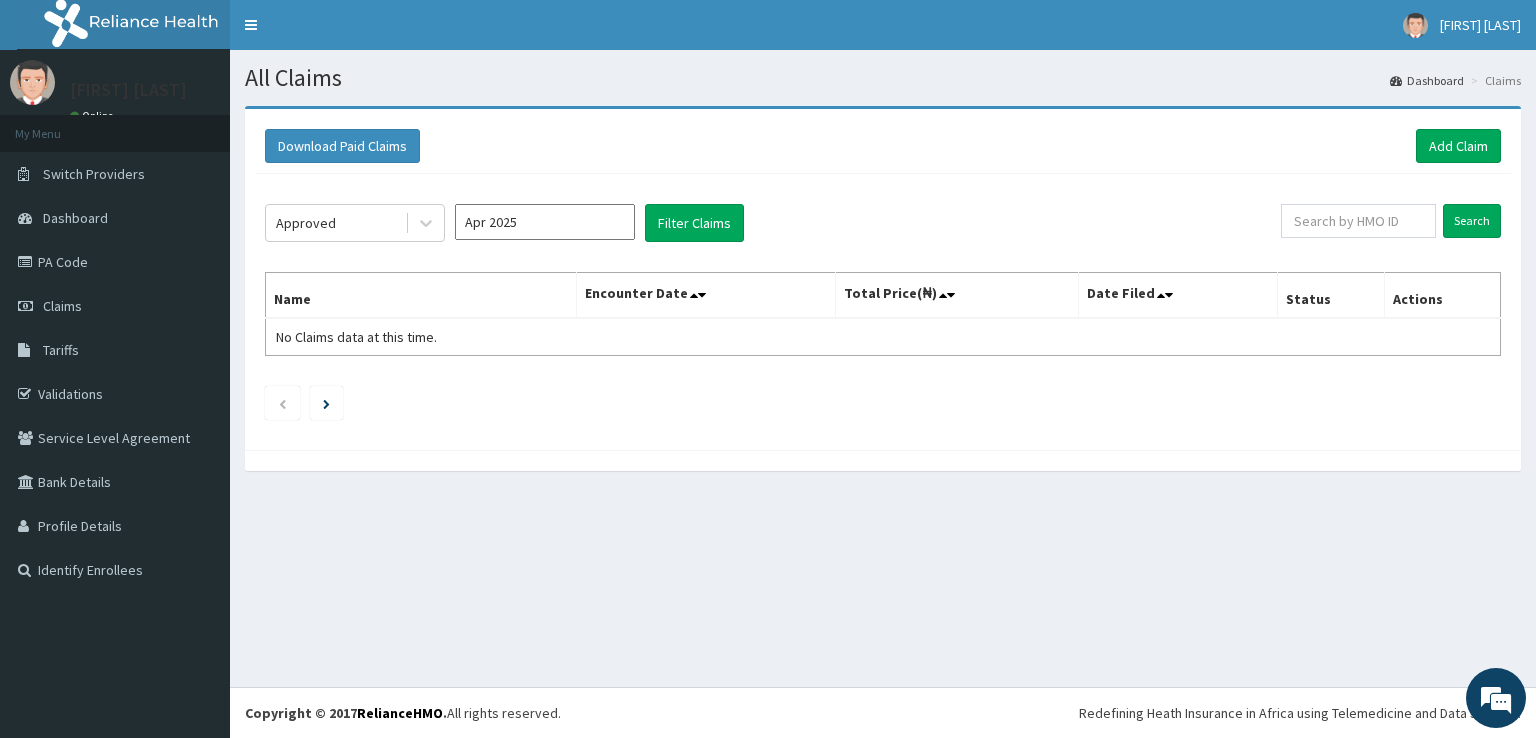 click on "Dashboard" at bounding box center [75, 218] 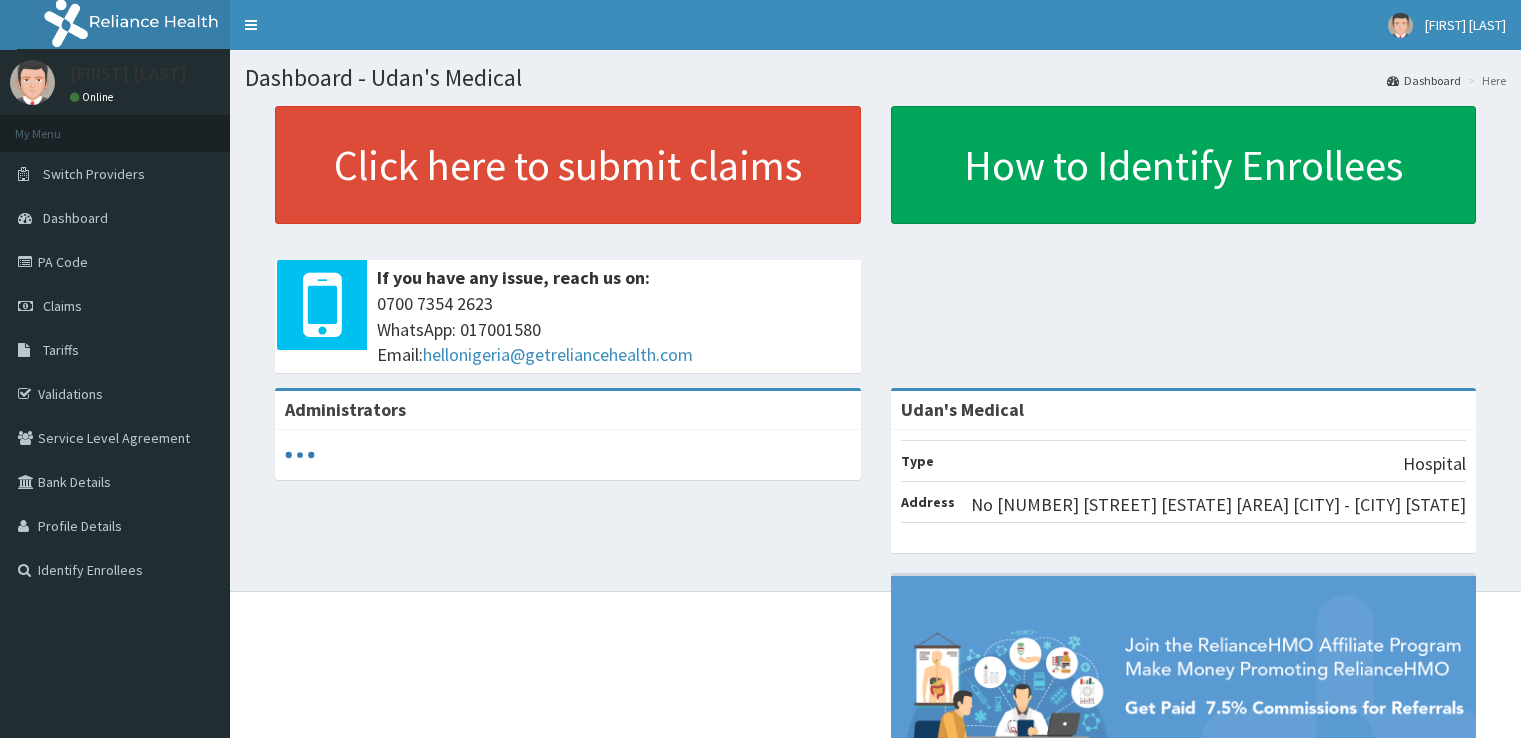 scroll, scrollTop: 0, scrollLeft: 0, axis: both 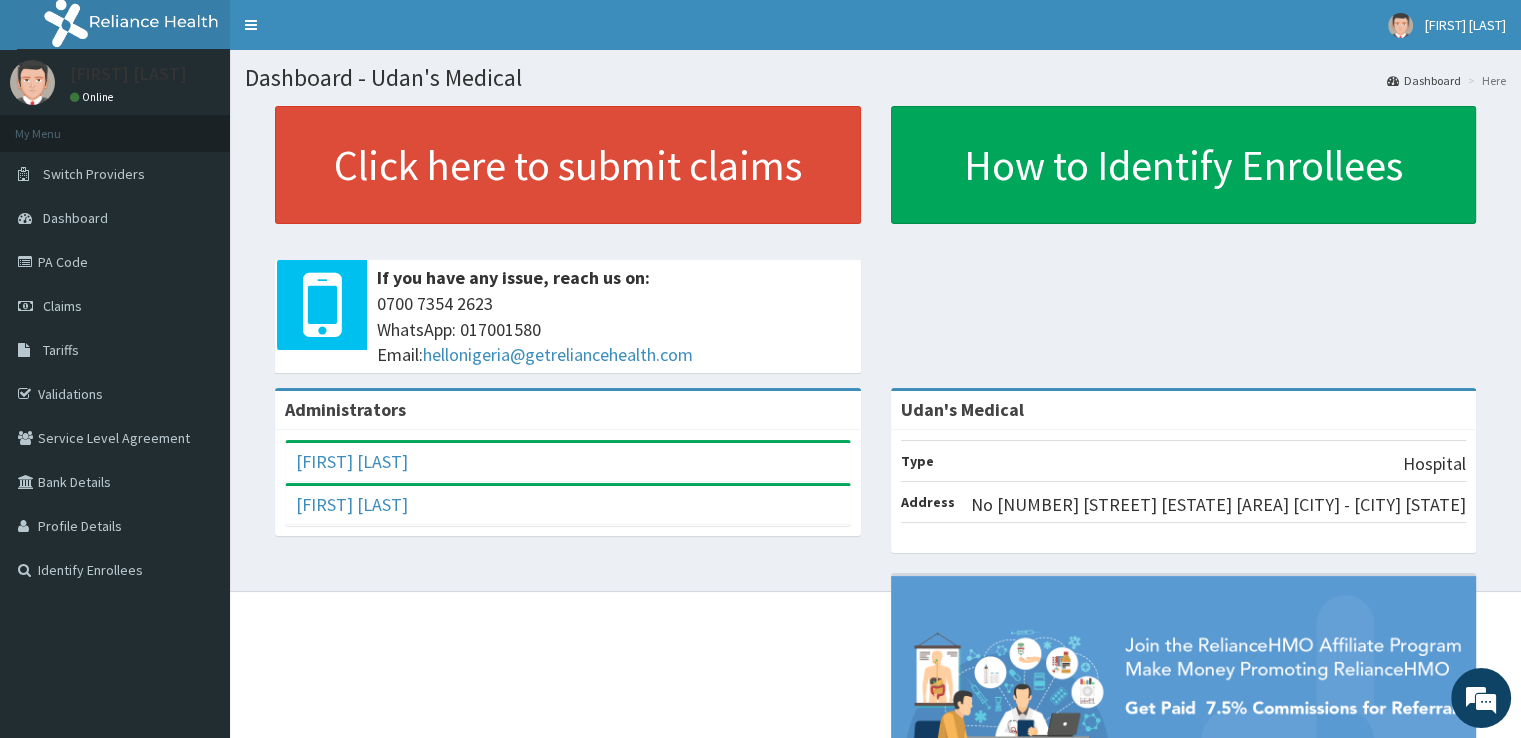 click on "Claims" at bounding box center [62, 306] 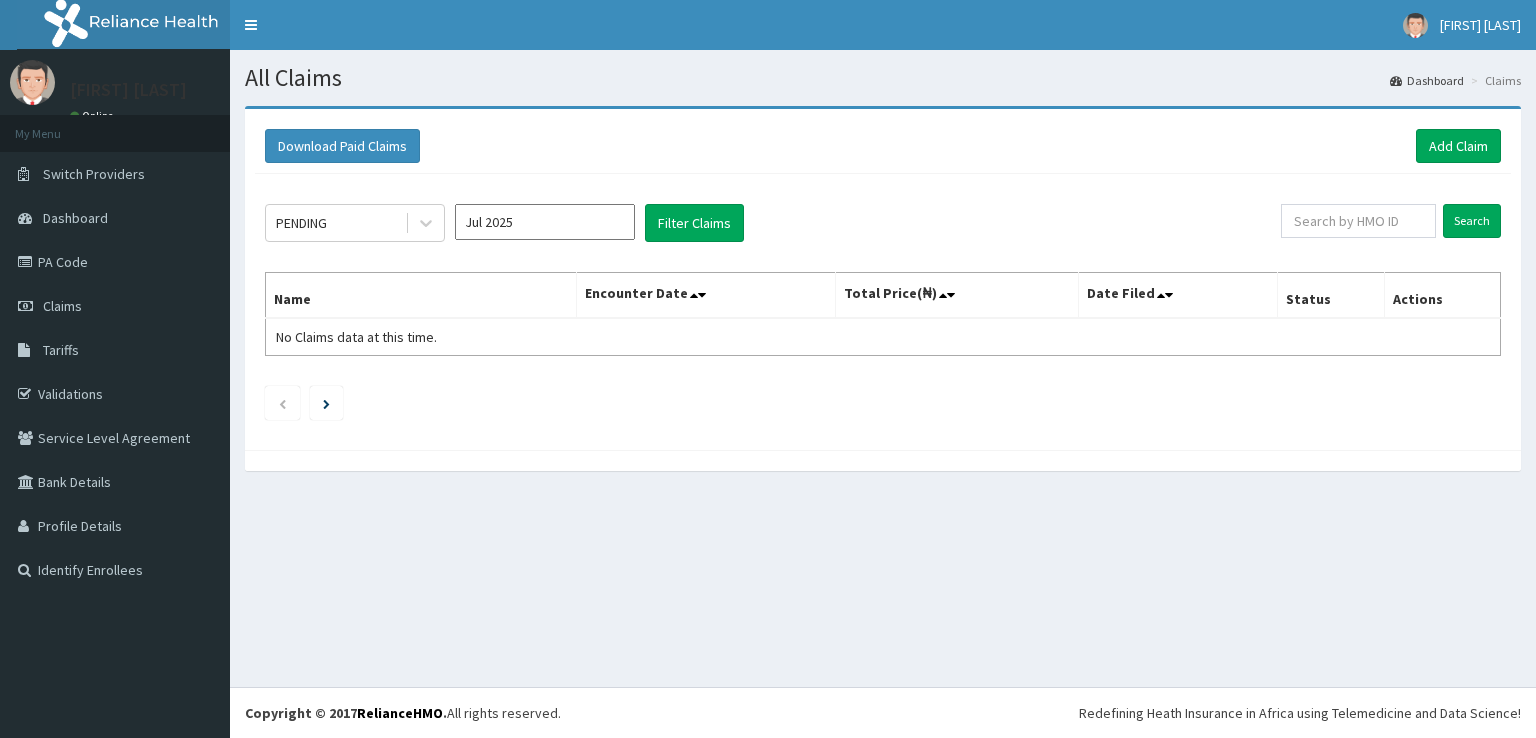 scroll, scrollTop: 0, scrollLeft: 0, axis: both 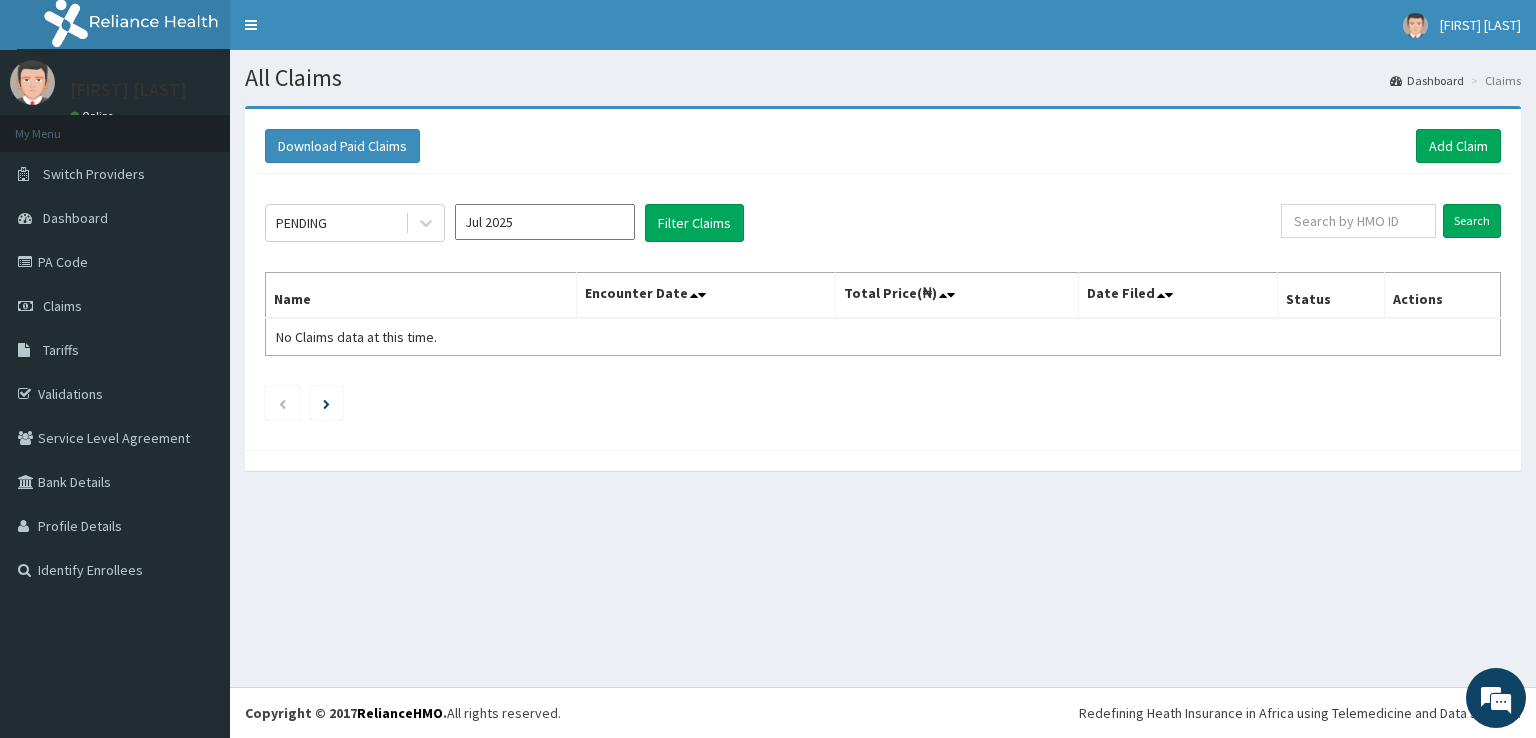 click on "PA Code" at bounding box center [115, 262] 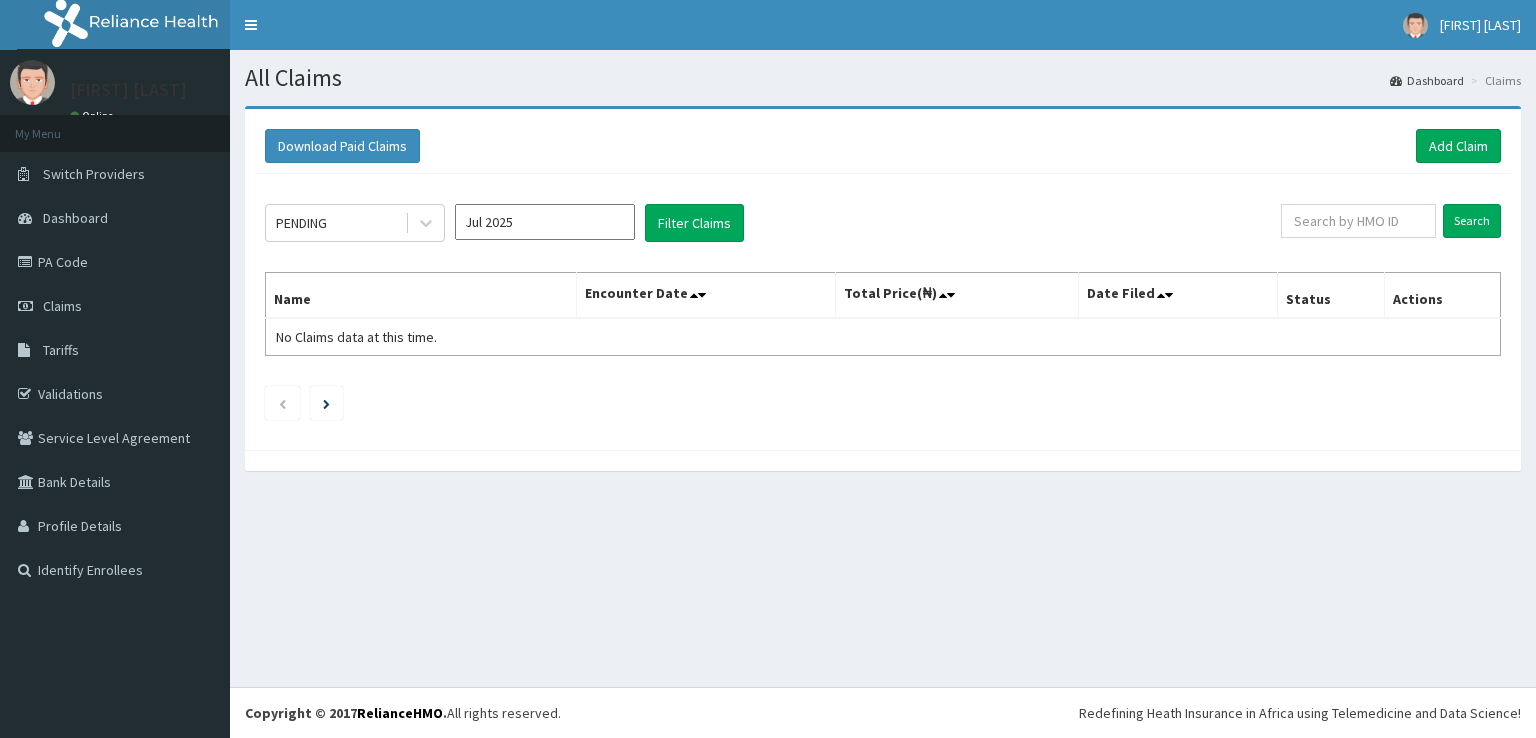 scroll, scrollTop: 0, scrollLeft: 0, axis: both 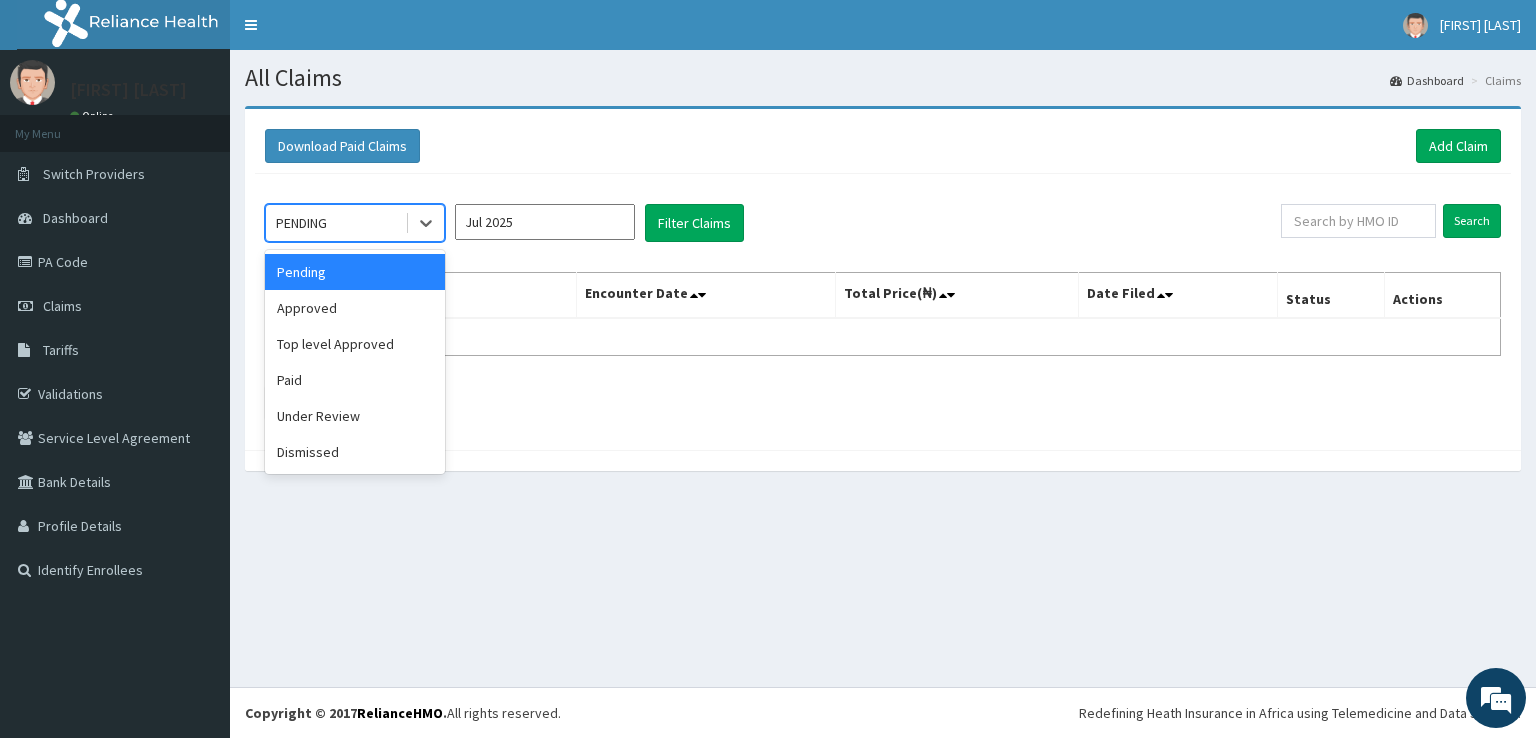 click 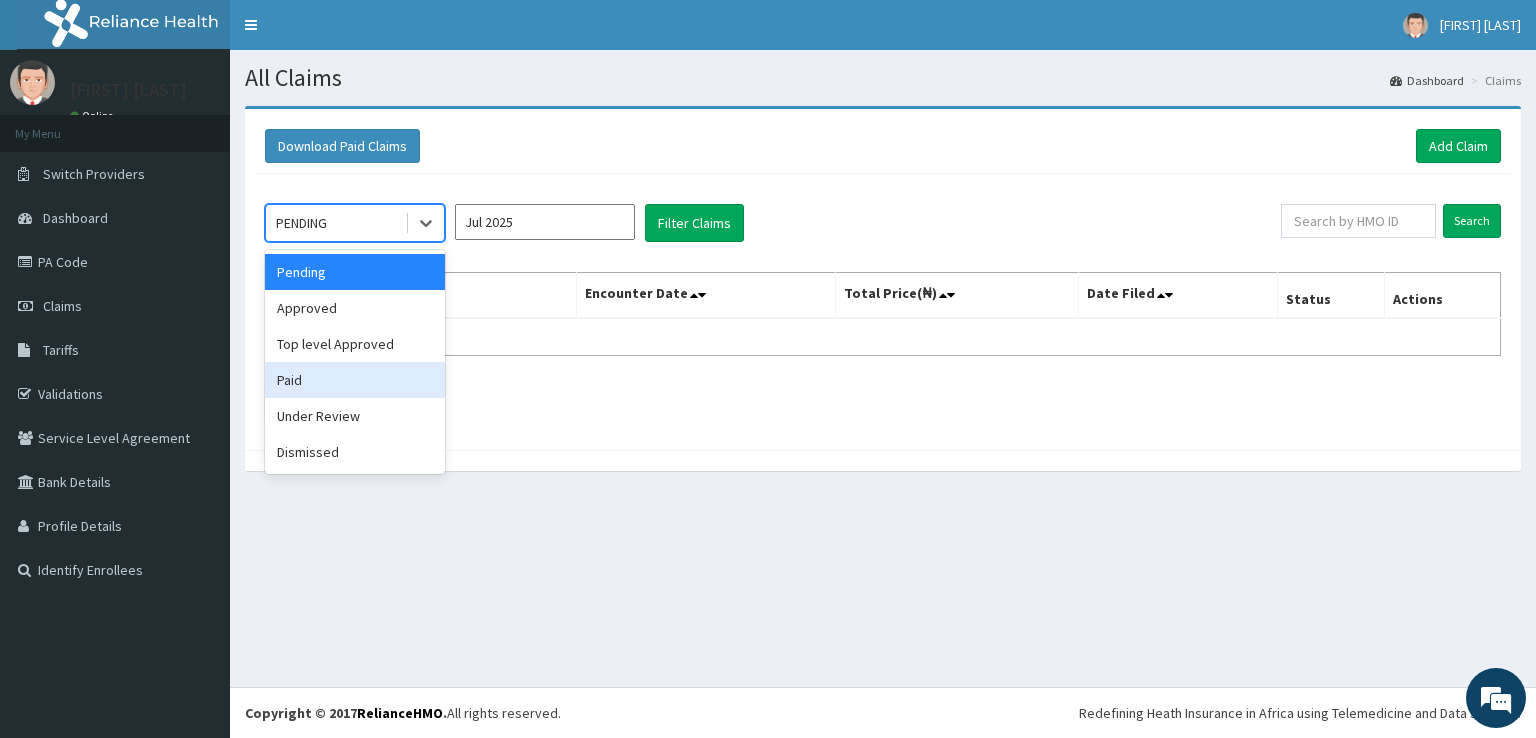 click on "Paid" at bounding box center (355, 380) 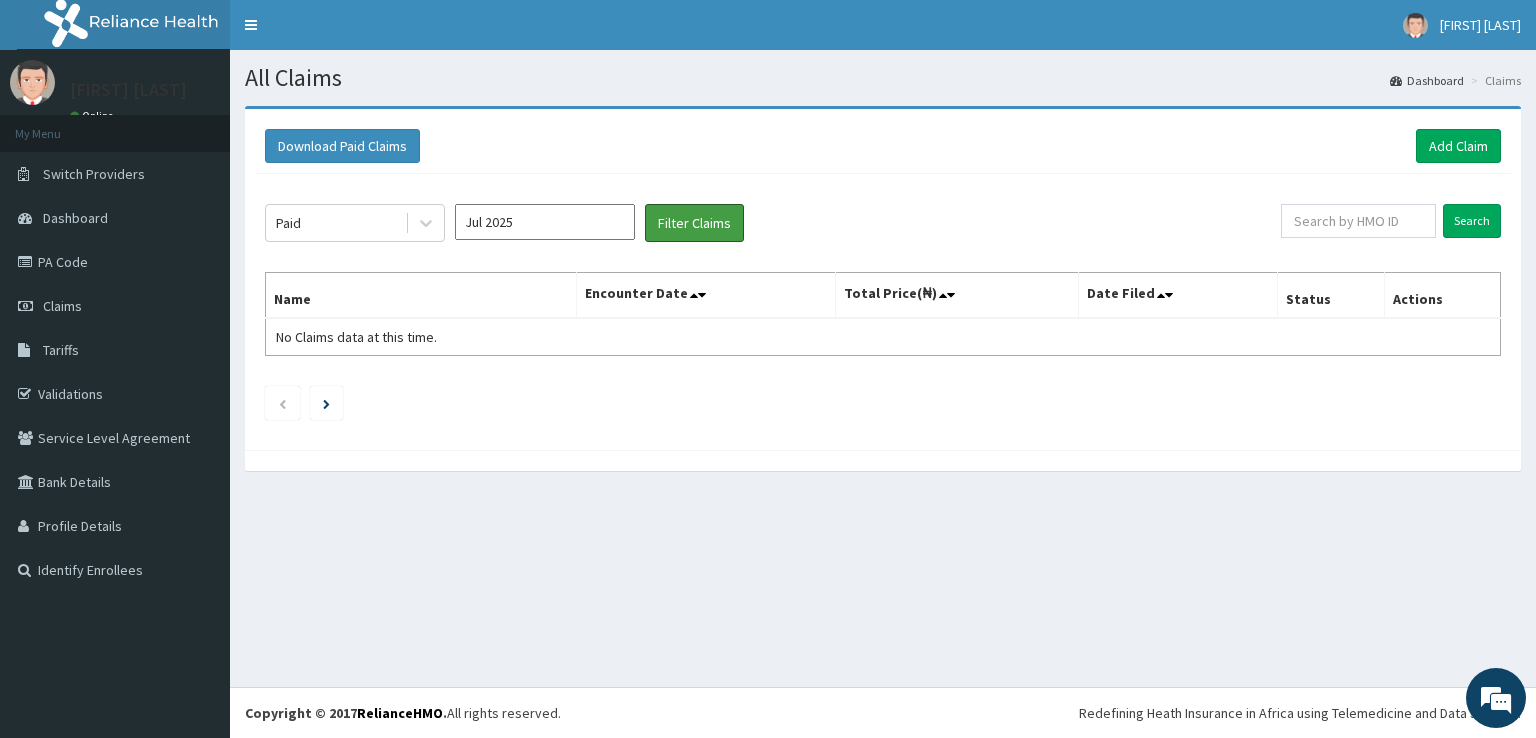 click on "Filter Claims" at bounding box center [694, 223] 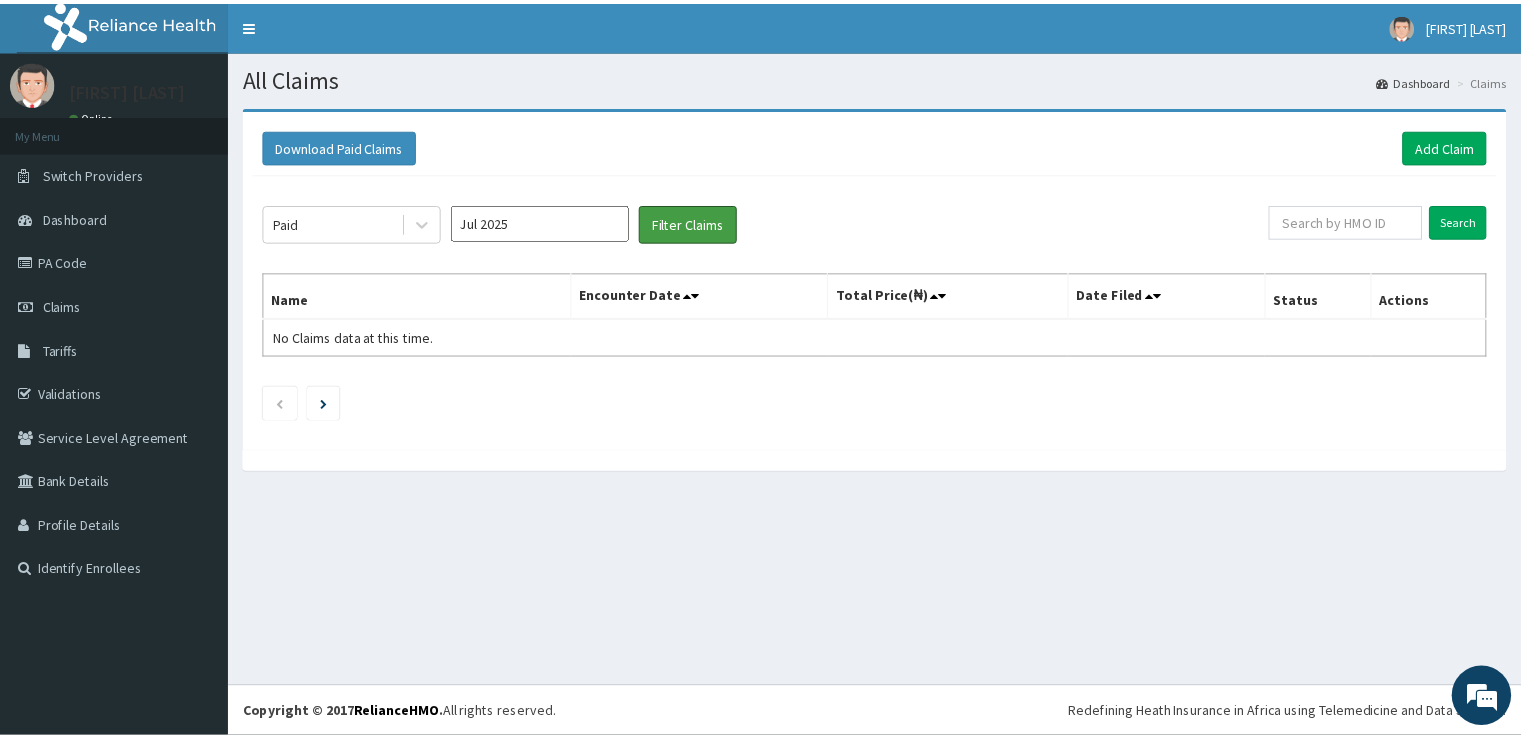 scroll, scrollTop: 0, scrollLeft: 0, axis: both 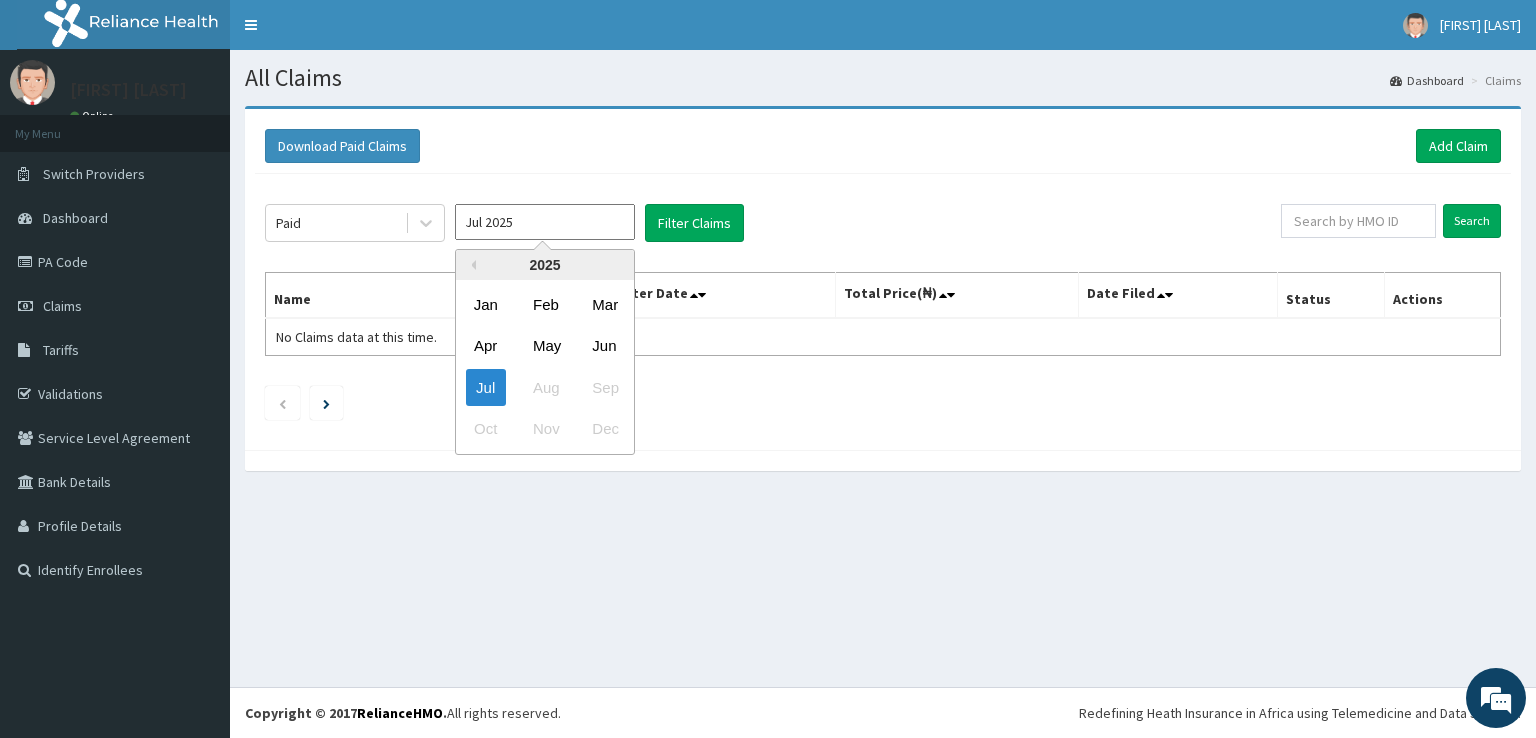 click on "Jul 2025" at bounding box center (545, 222) 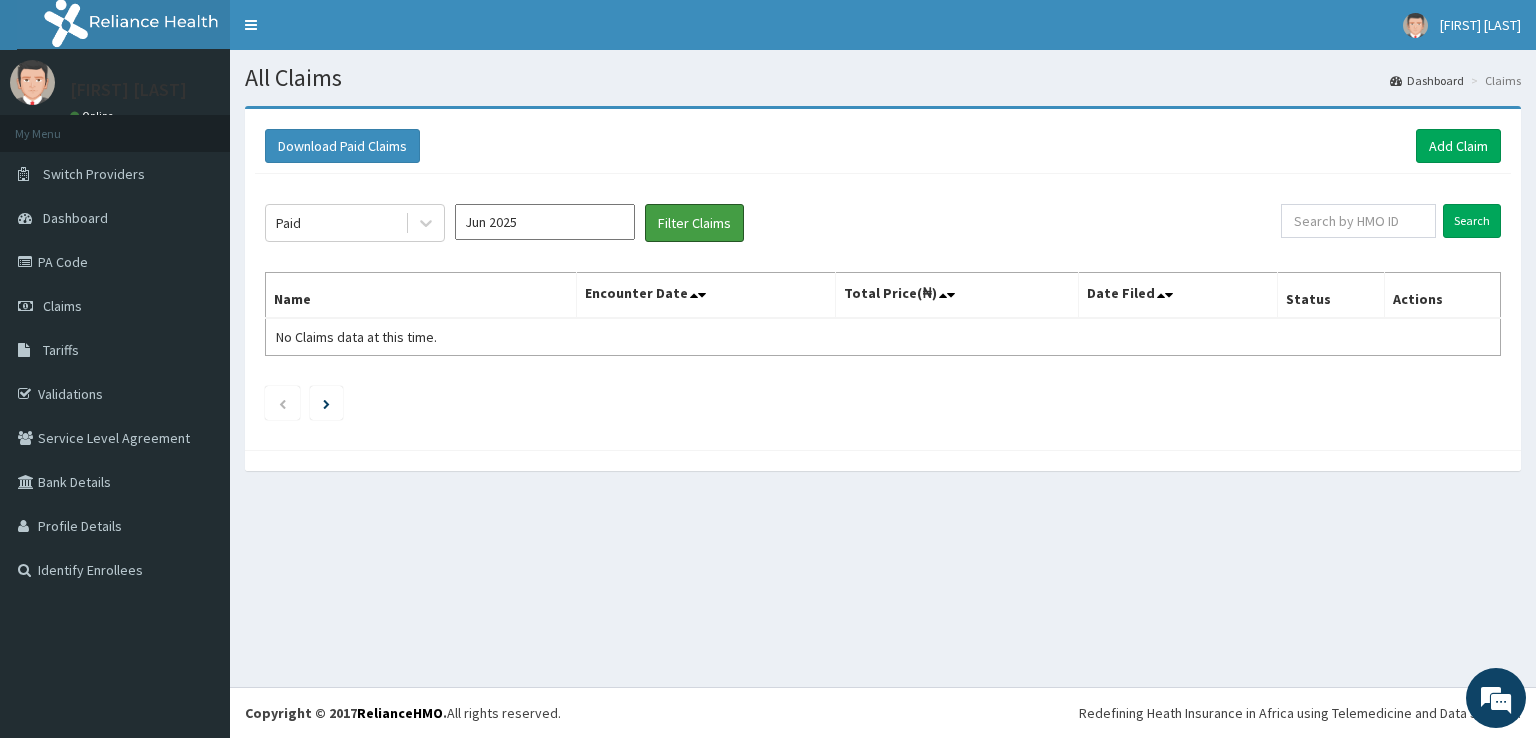 click on "Filter Claims" at bounding box center [694, 223] 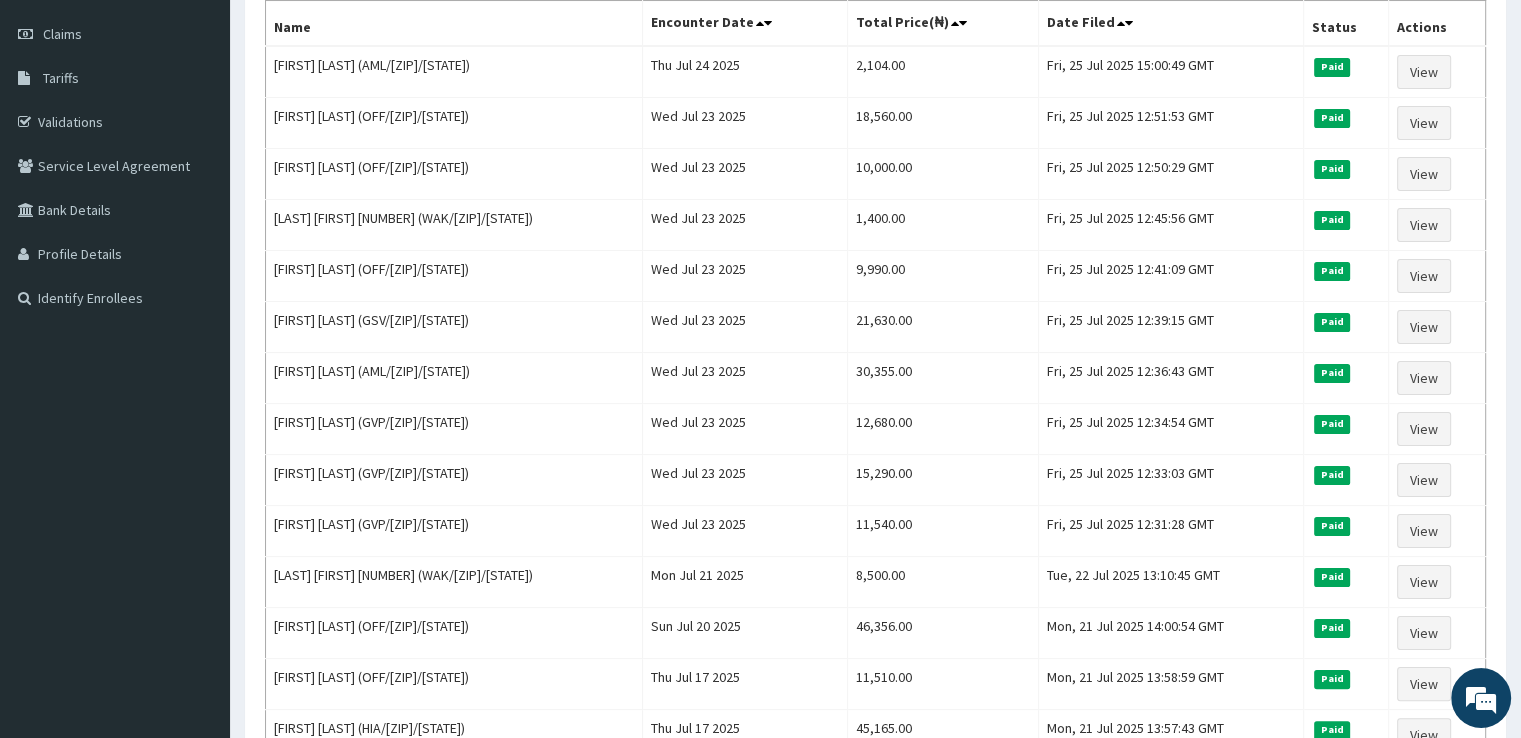 scroll, scrollTop: 280, scrollLeft: 0, axis: vertical 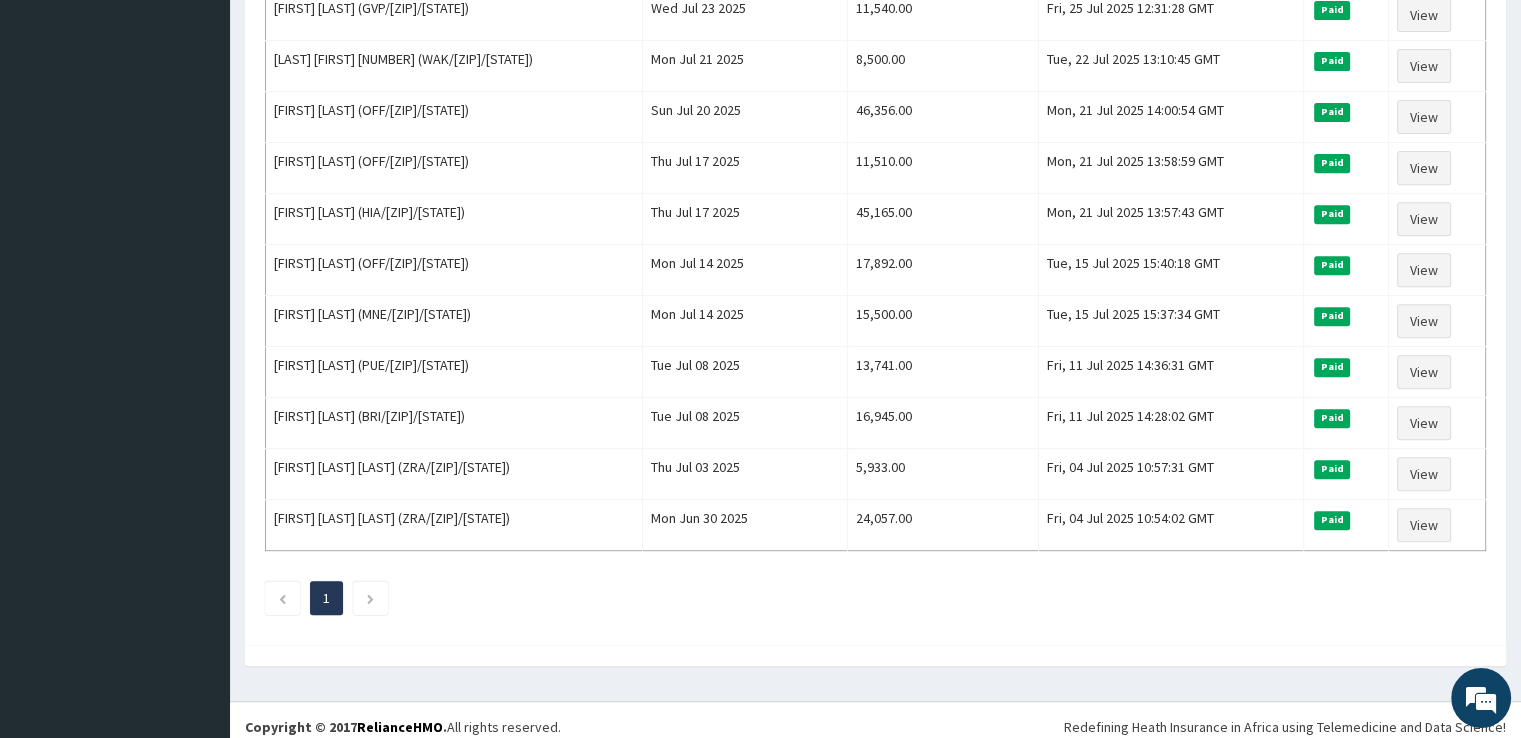 click on "Paid" at bounding box center (1346, 66) 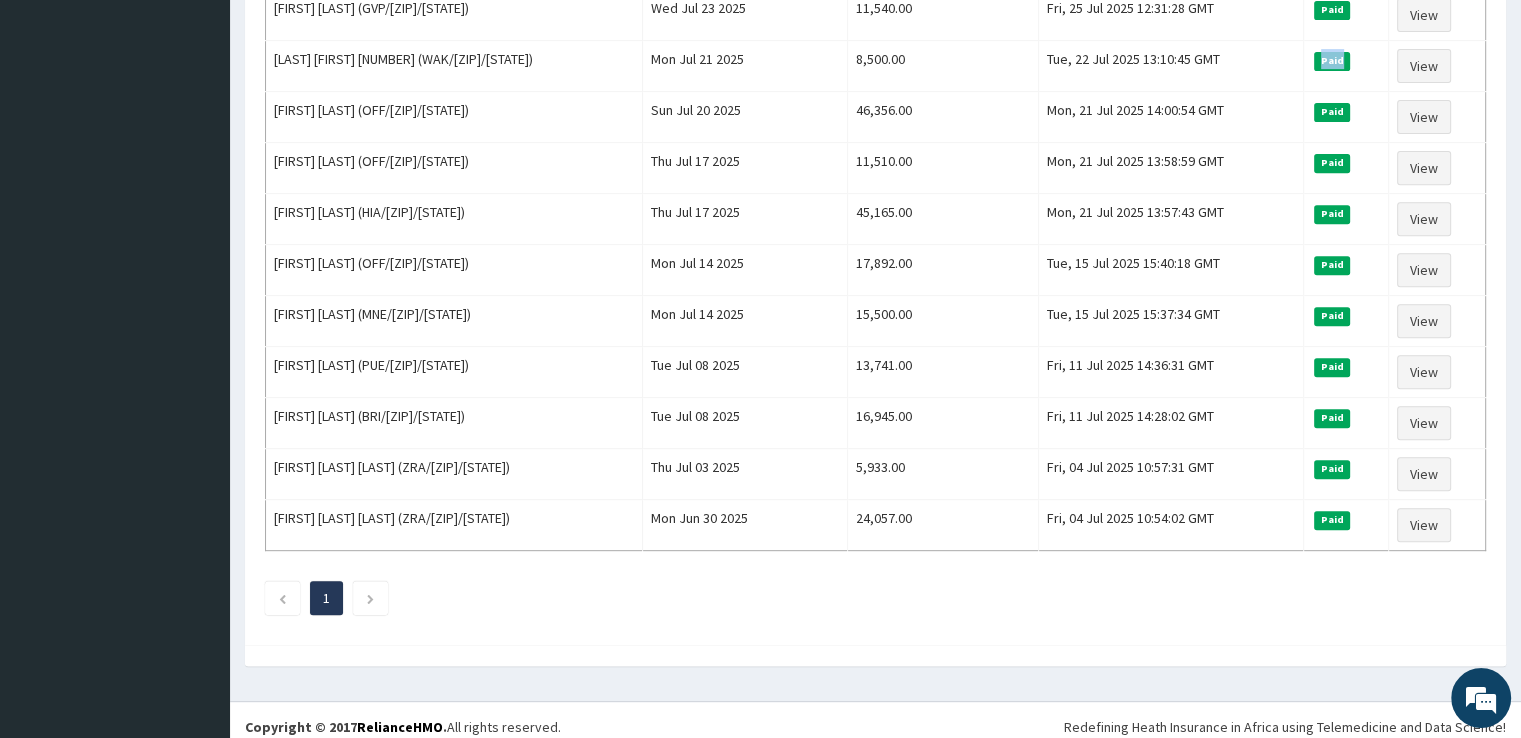 click on "Paid" at bounding box center [1346, 66] 